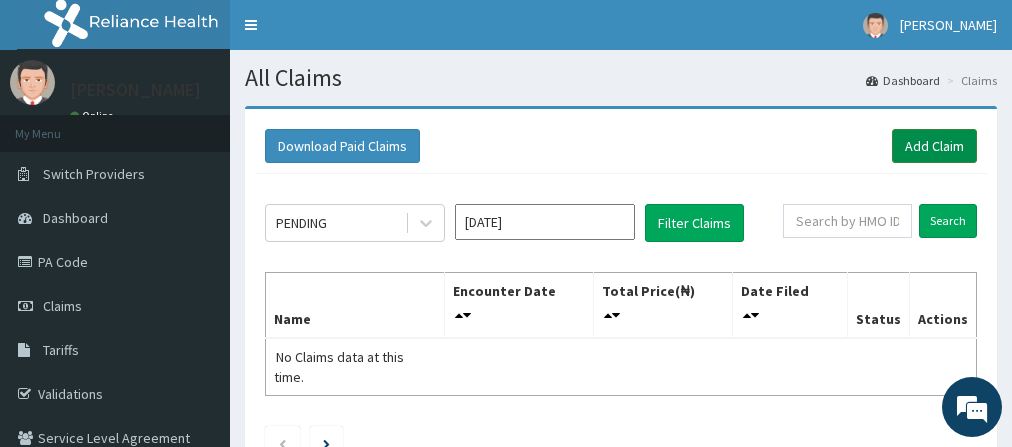 scroll, scrollTop: 0, scrollLeft: 0, axis: both 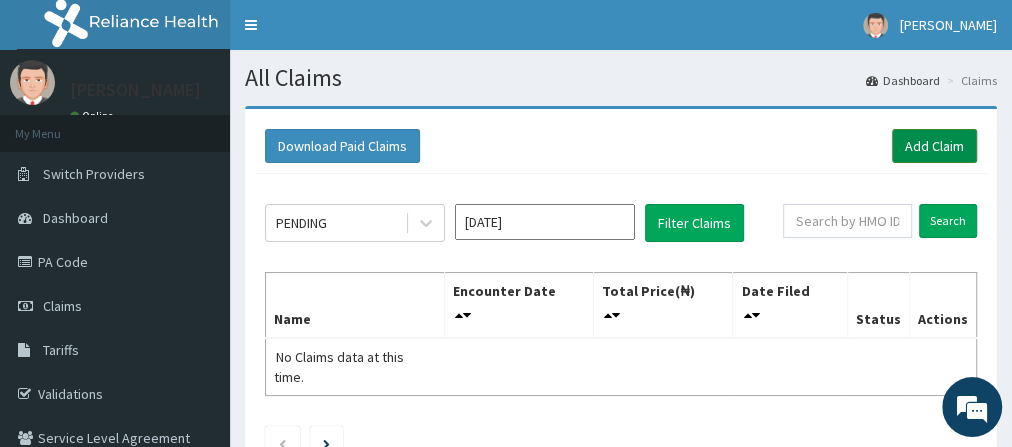 click on "Add Claim" at bounding box center [934, 146] 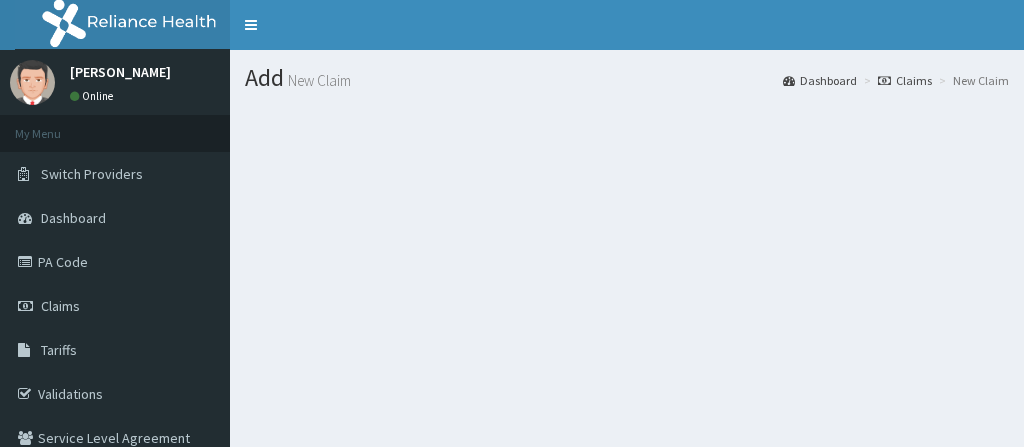 scroll, scrollTop: 0, scrollLeft: 0, axis: both 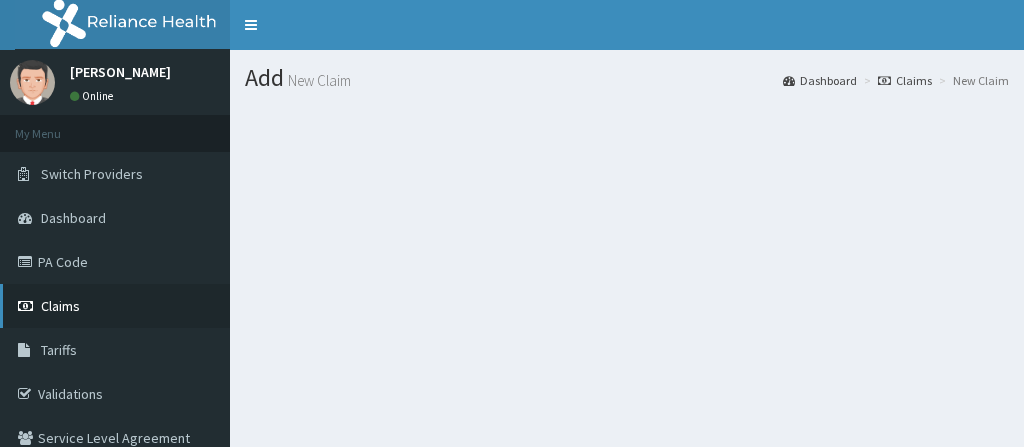 click on "Claims" at bounding box center (60, 306) 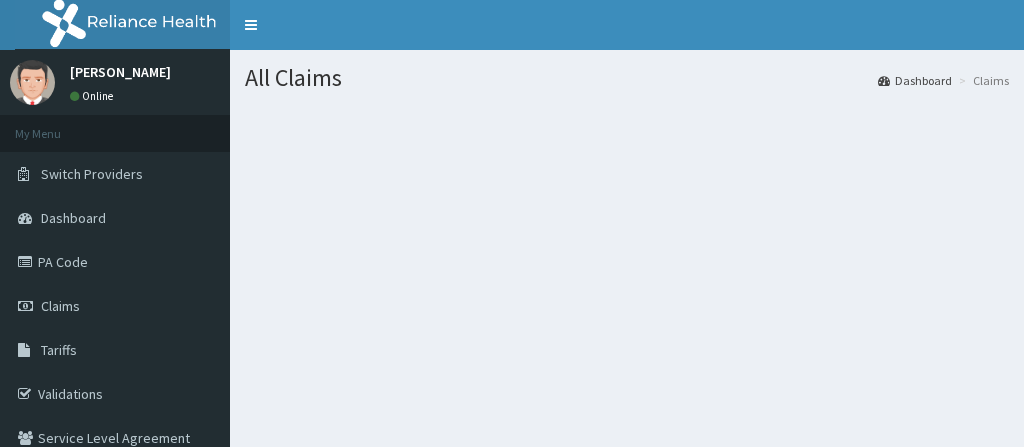 scroll, scrollTop: 0, scrollLeft: 0, axis: both 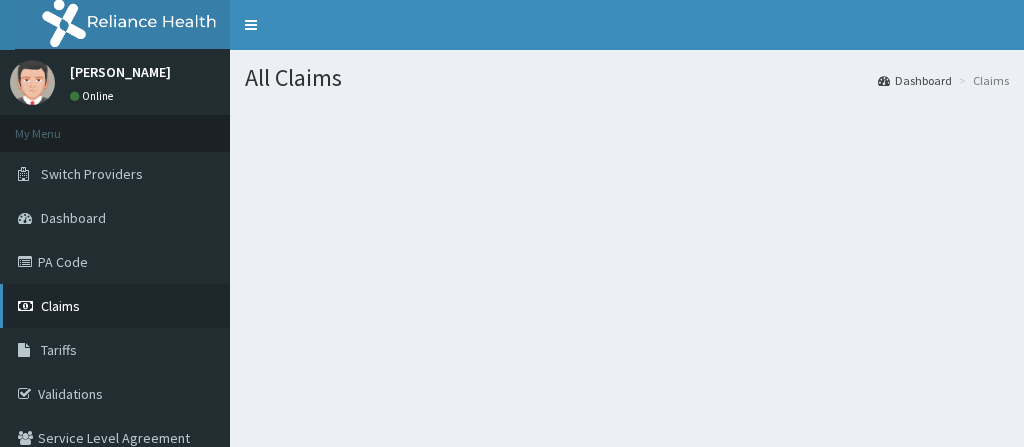 click on "Claims" at bounding box center [115, 306] 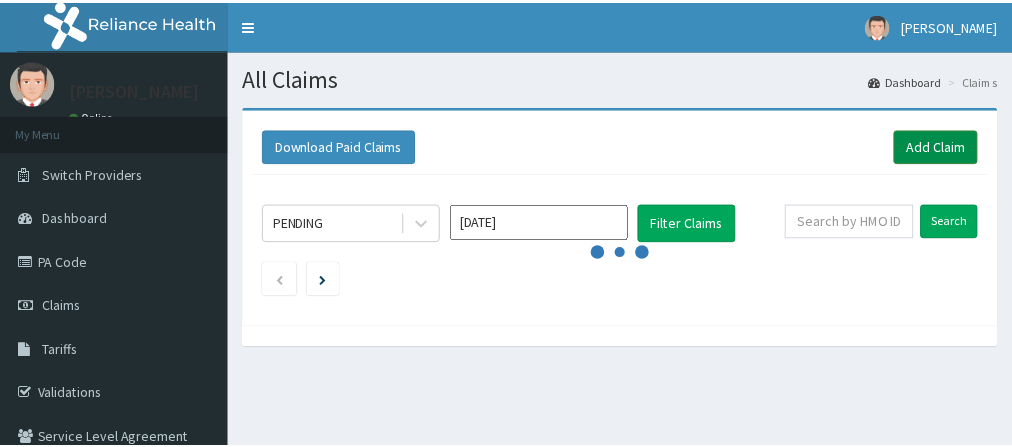 scroll, scrollTop: 0, scrollLeft: 0, axis: both 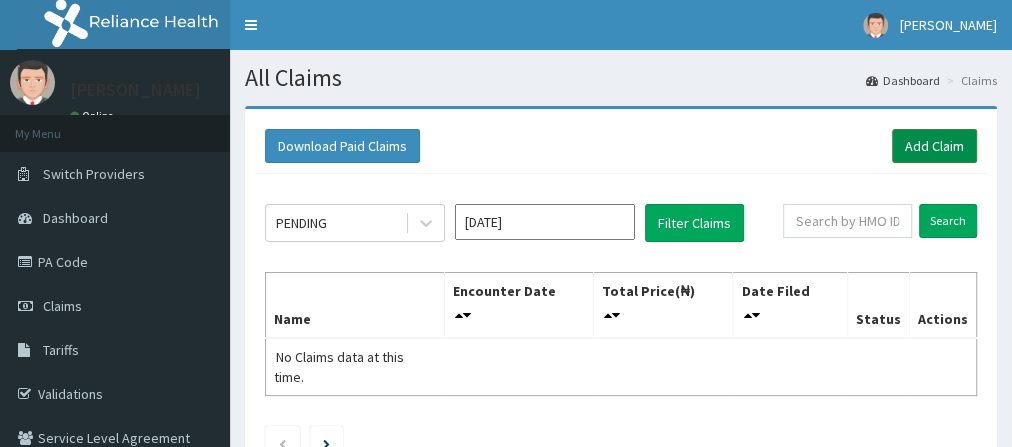 click on "Add Claim" at bounding box center [934, 146] 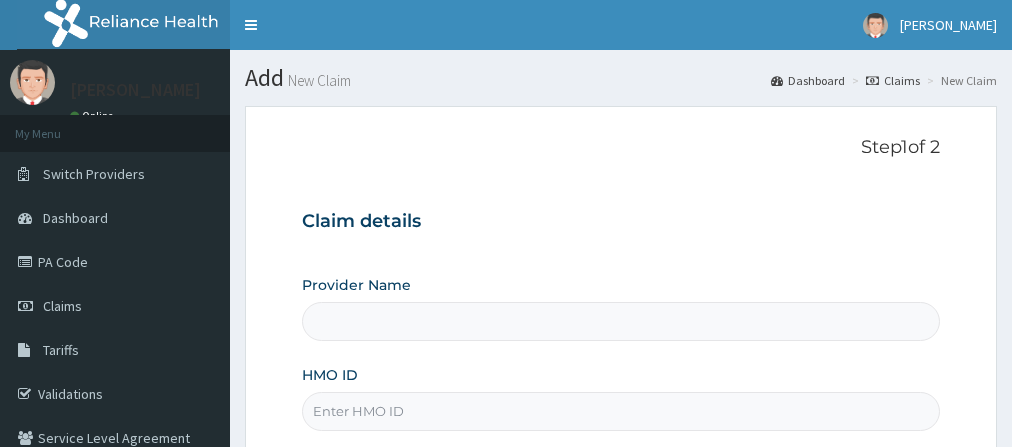 scroll, scrollTop: 0, scrollLeft: 0, axis: both 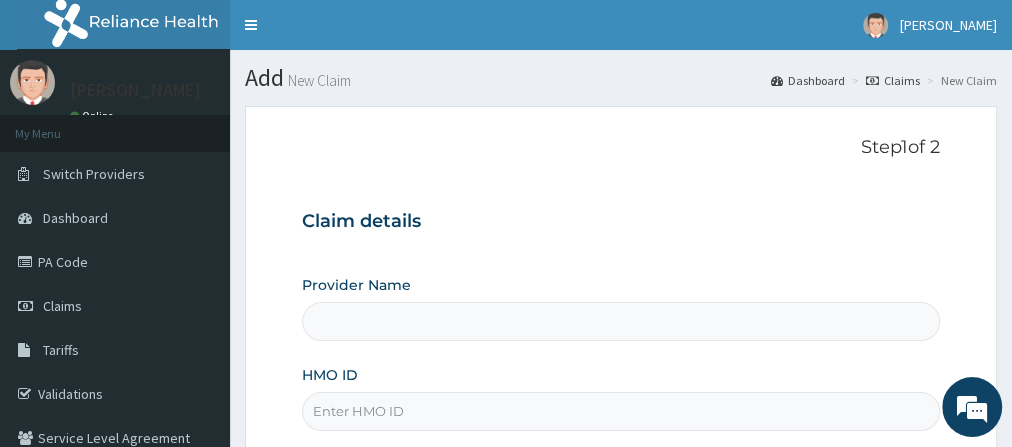 type on "Go Fitness Gym" 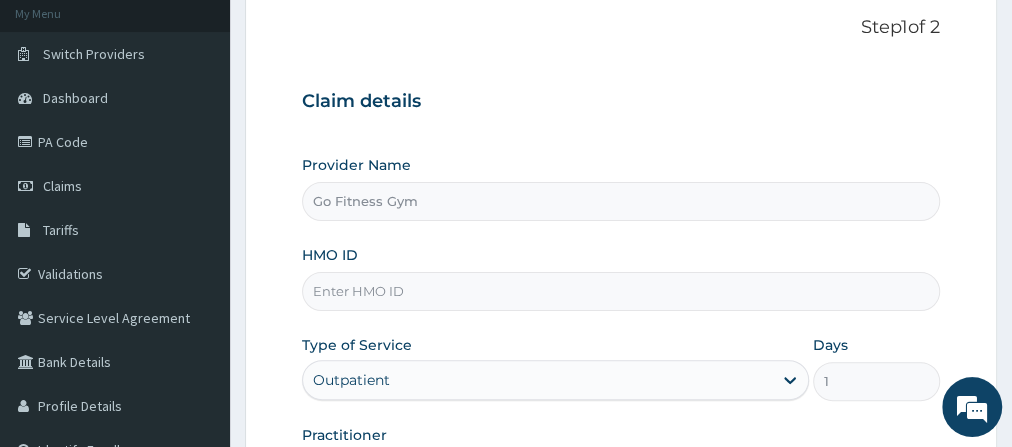scroll, scrollTop: 131, scrollLeft: 0, axis: vertical 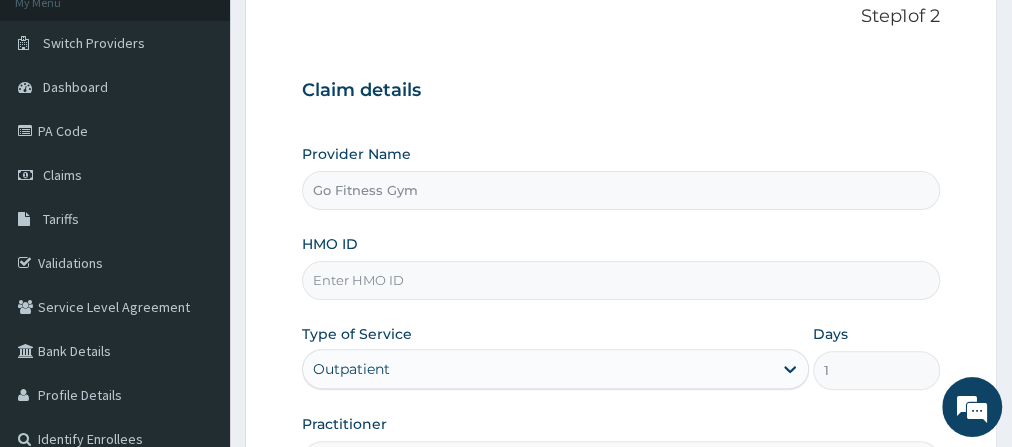 click on "HMO ID" at bounding box center [621, 280] 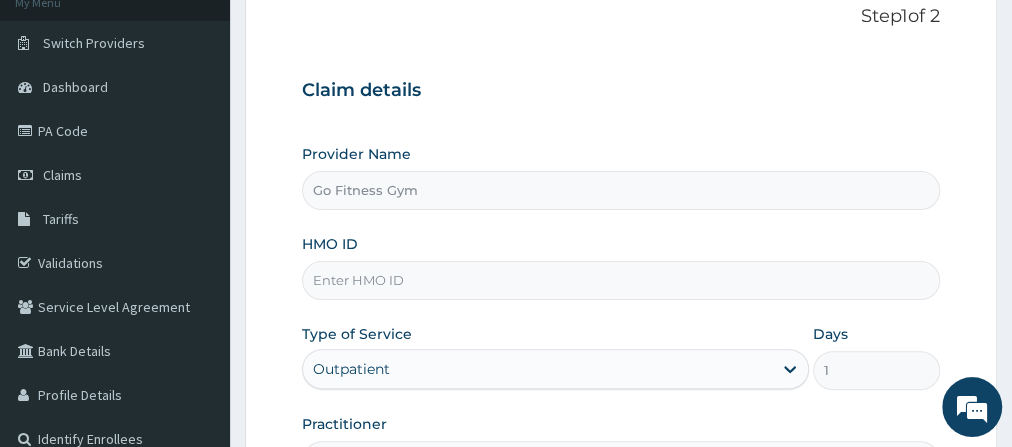 scroll, scrollTop: 0, scrollLeft: 0, axis: both 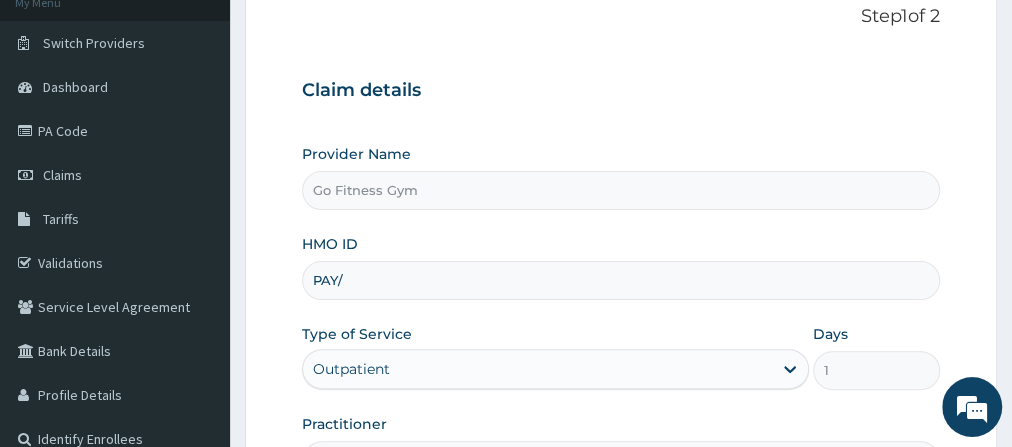 type on "PAY/10265/A" 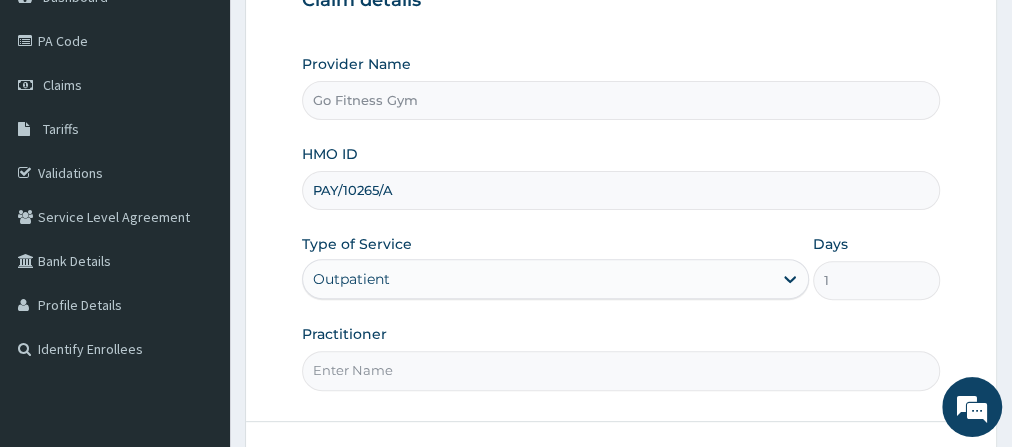 scroll, scrollTop: 369, scrollLeft: 0, axis: vertical 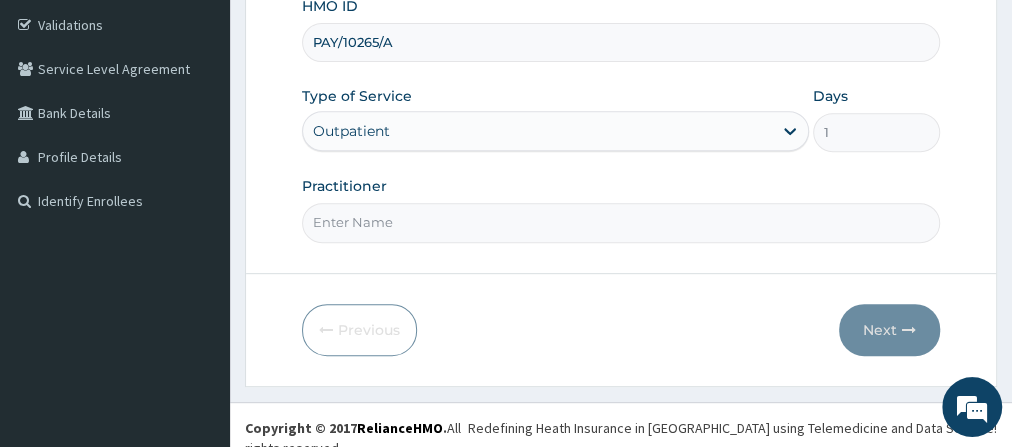 click on "Practitioner" at bounding box center (621, 222) 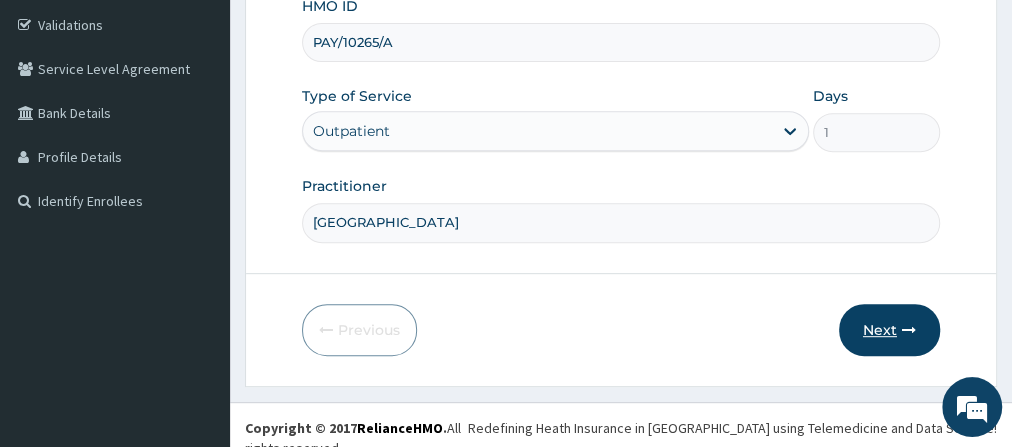click on "Next" at bounding box center [889, 330] 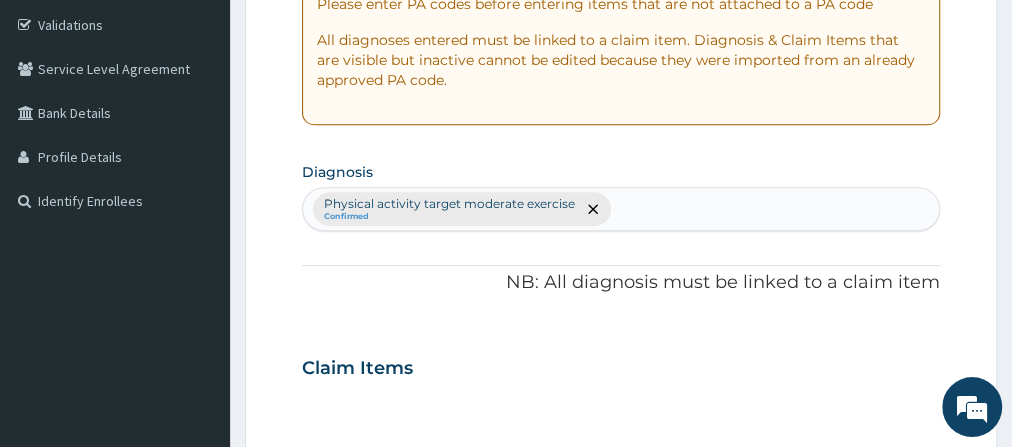 scroll, scrollTop: 0, scrollLeft: 0, axis: both 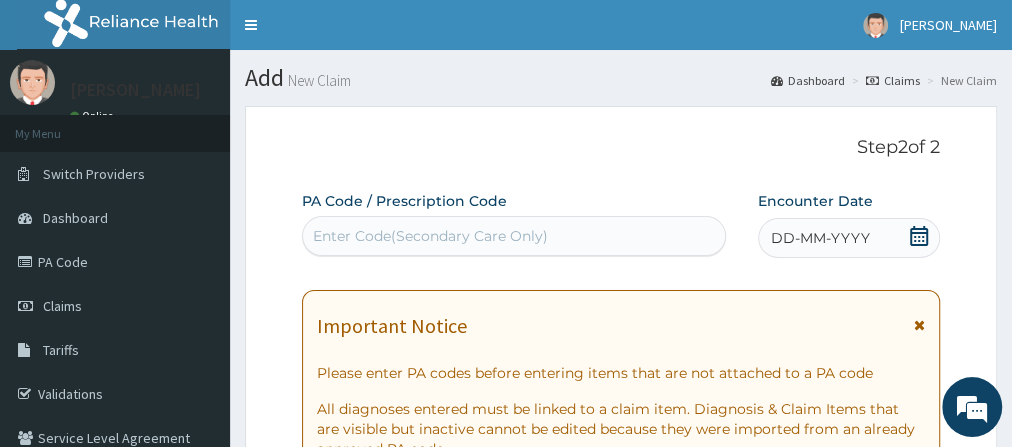 click on "Enter Code(Secondary Care Only)" at bounding box center (430, 236) 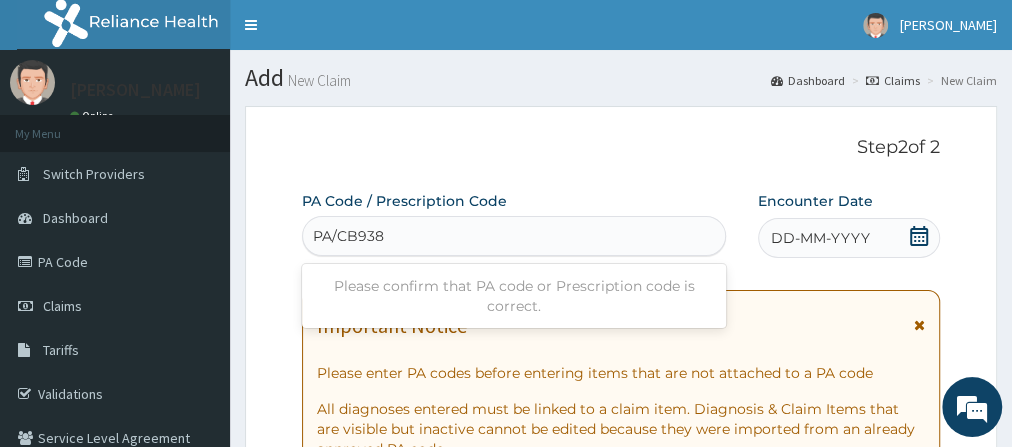 type on "PA/CB9380" 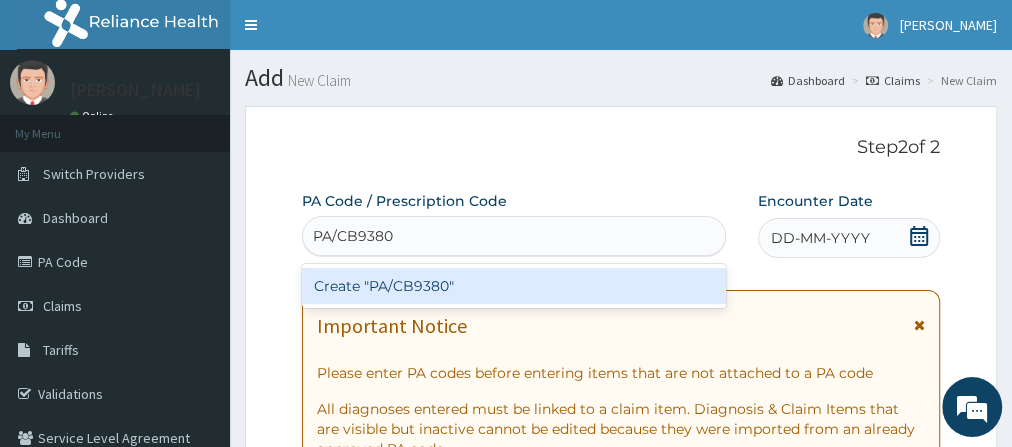 click on "Create "PA/CB9380"" at bounding box center (514, 286) 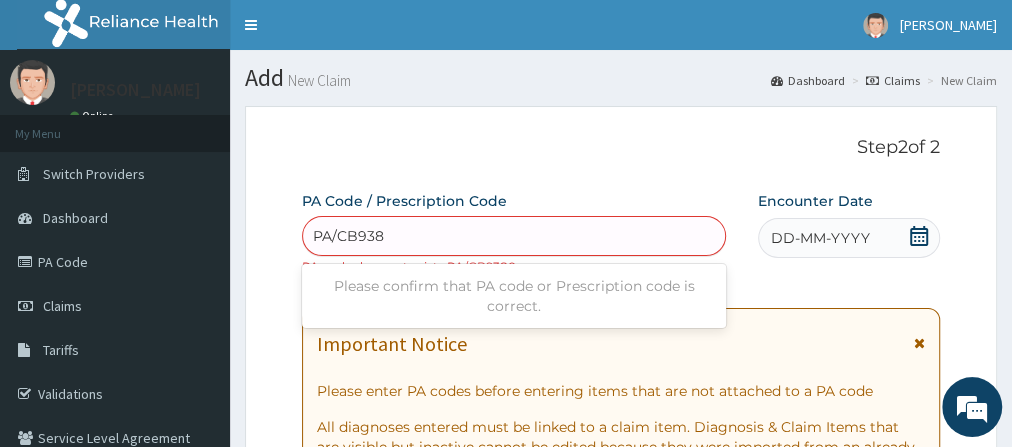 type on "PA/CB938D" 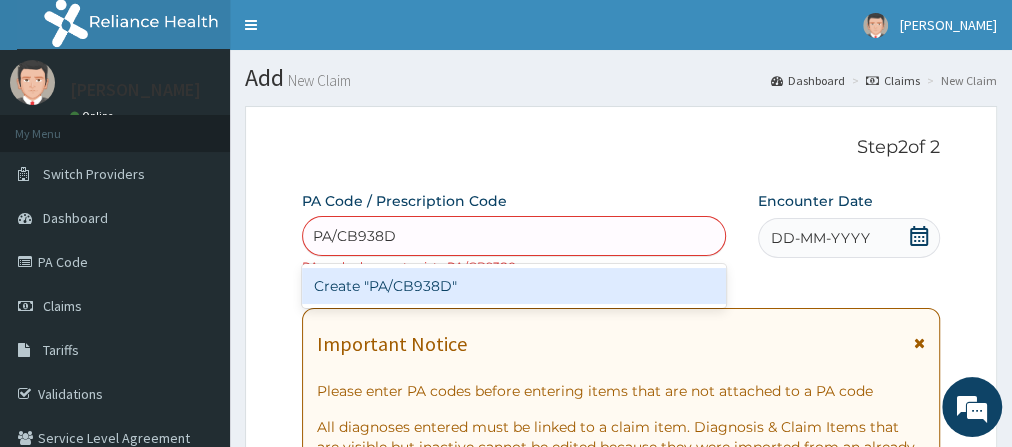 click on "Create "PA/CB938D"" at bounding box center [514, 286] 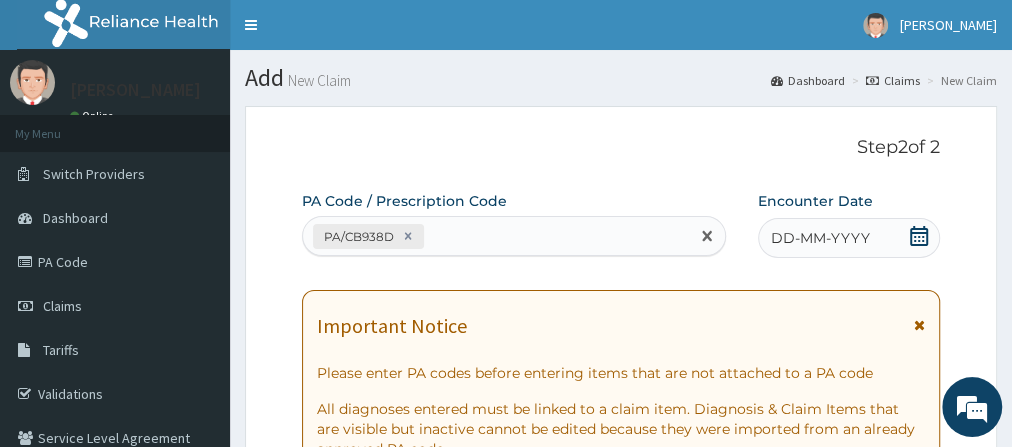click 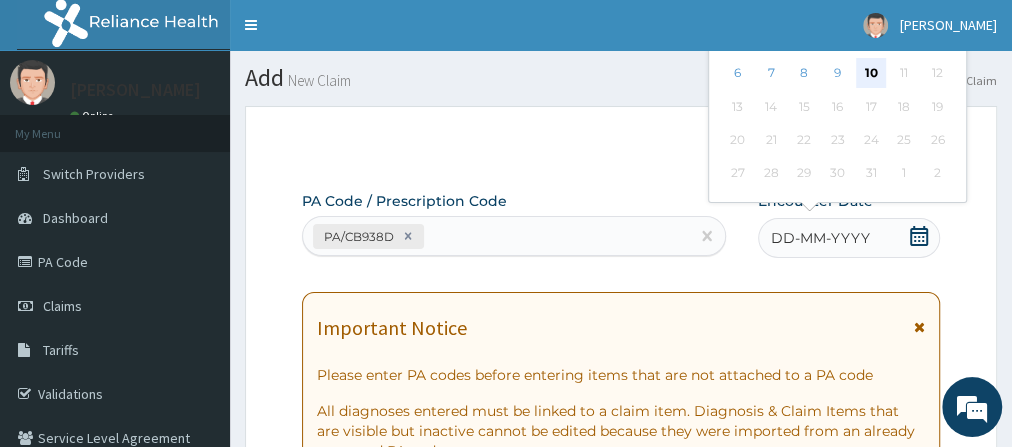 click on "10" at bounding box center [871, 74] 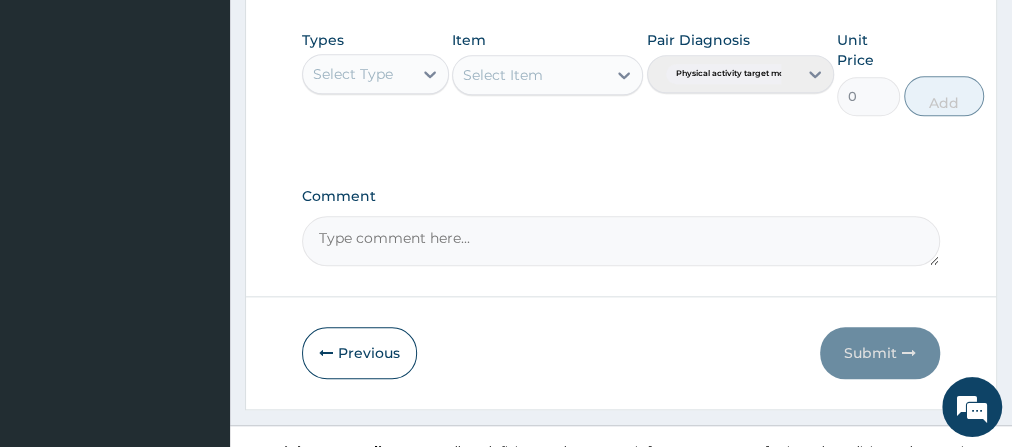 scroll, scrollTop: 1030, scrollLeft: 0, axis: vertical 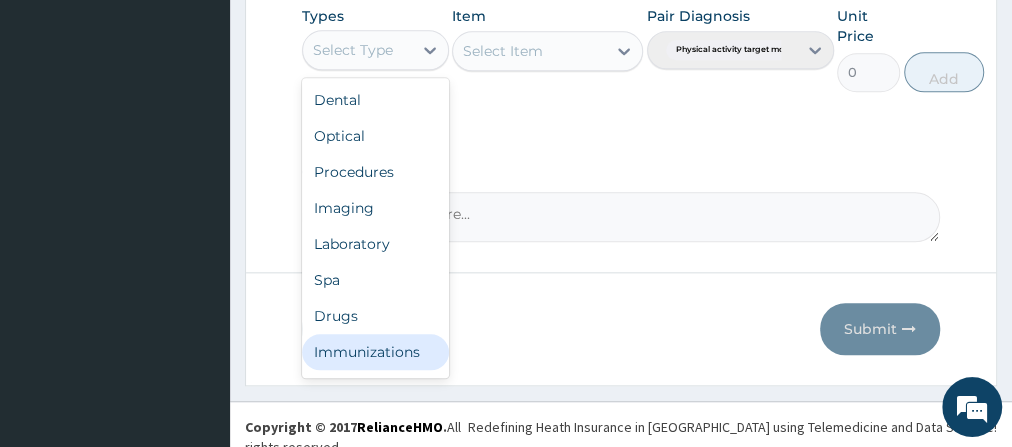 drag, startPoint x: 402, startPoint y: 55, endPoint x: 443, endPoint y: 360, distance: 307.7434 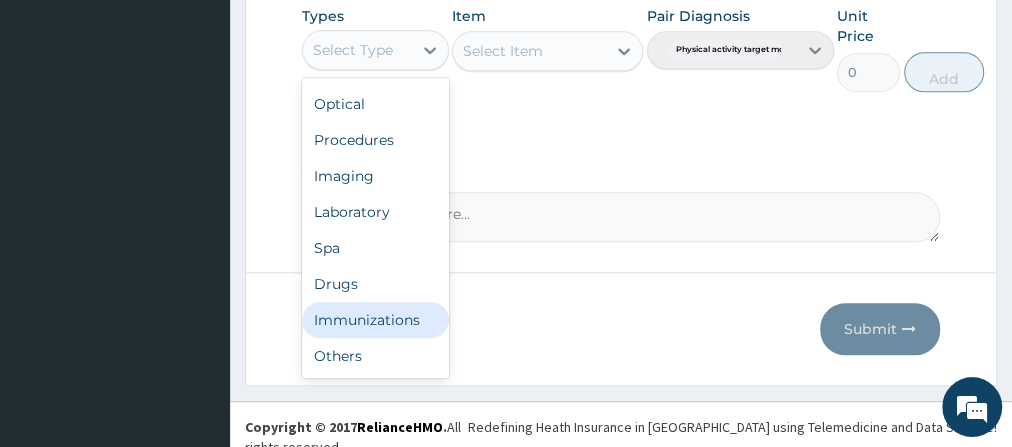 scroll, scrollTop: 67, scrollLeft: 0, axis: vertical 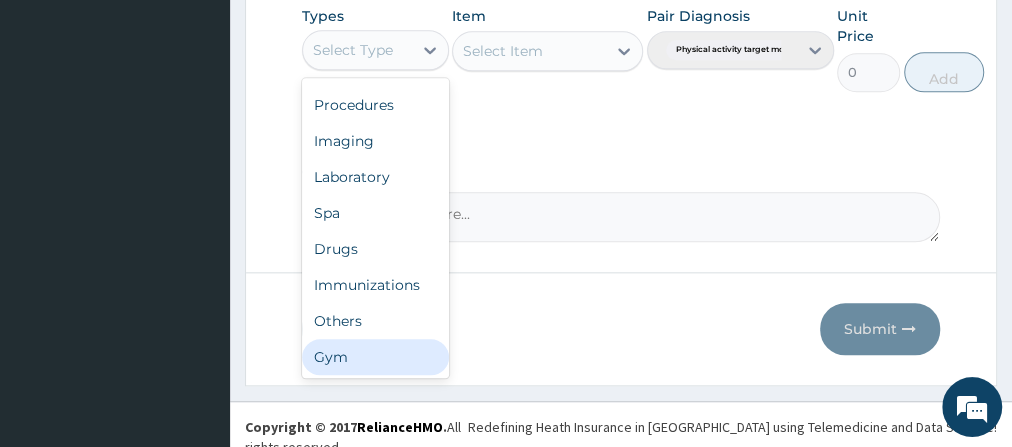 click on "Gym" at bounding box center (375, 357) 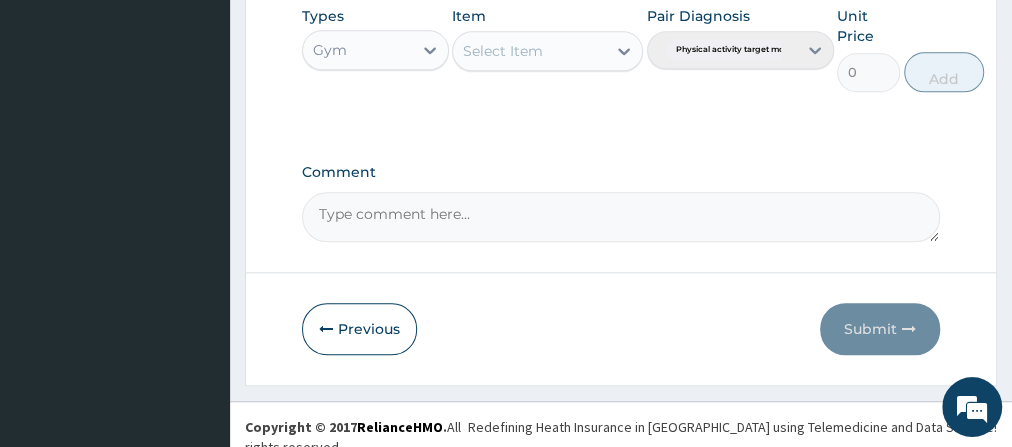 click on "Select Item" at bounding box center (529, 51) 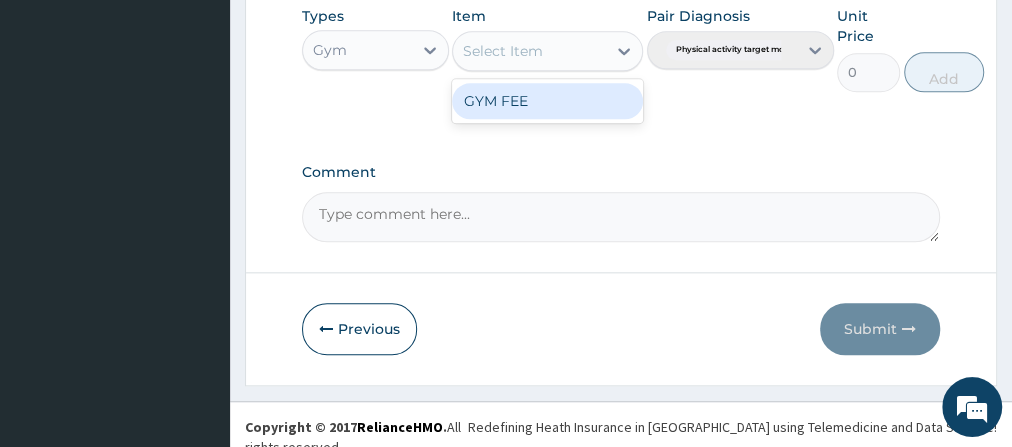 click on "GYM FEE" at bounding box center [547, 101] 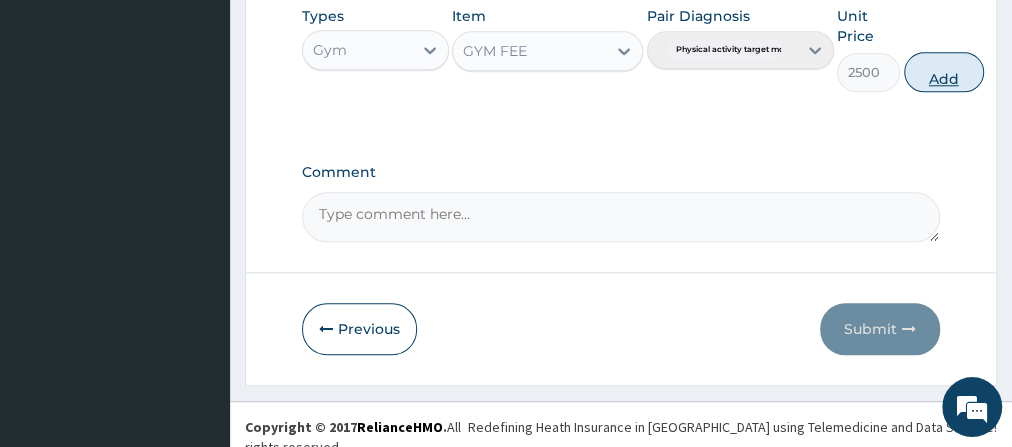 click on "Add" at bounding box center (944, 72) 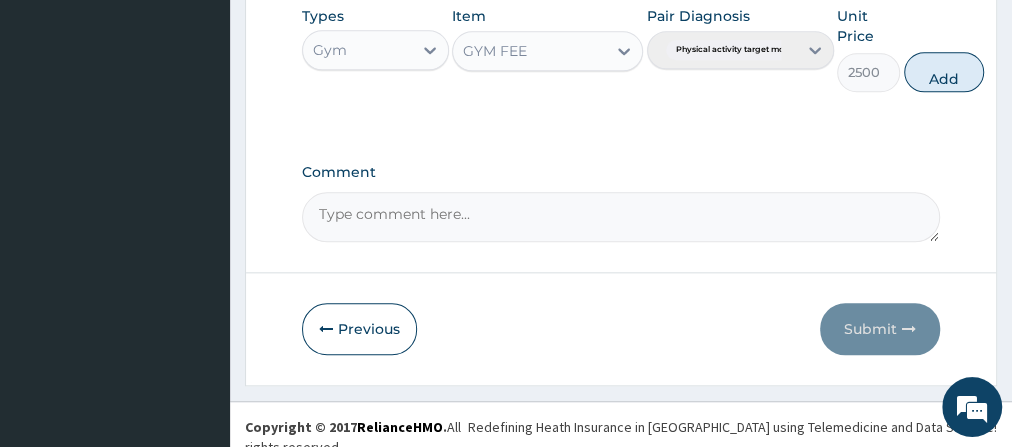 type on "0" 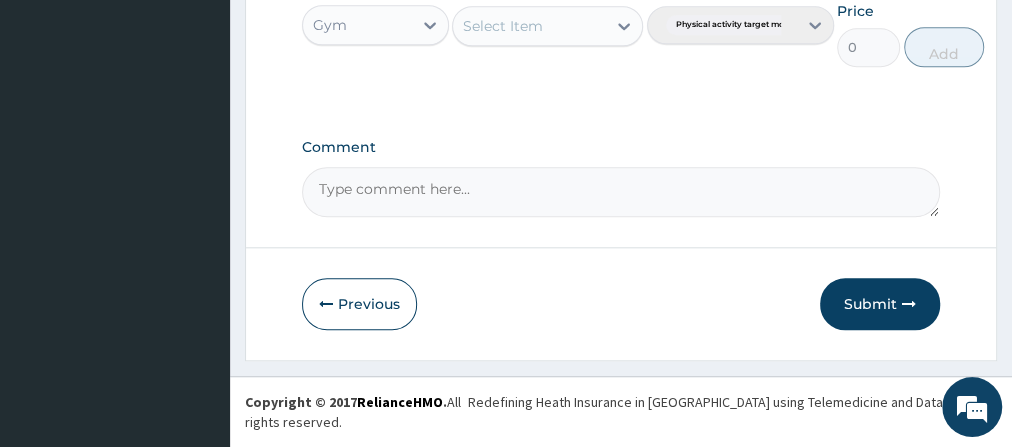 scroll, scrollTop: 625, scrollLeft: 0, axis: vertical 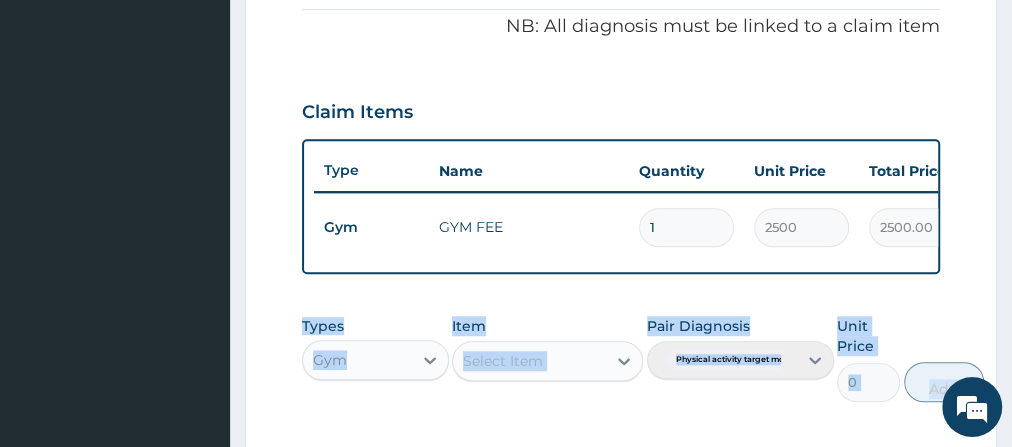 drag, startPoint x: 1010, startPoint y: 215, endPoint x: 1023, endPoint y: 383, distance: 168.50223 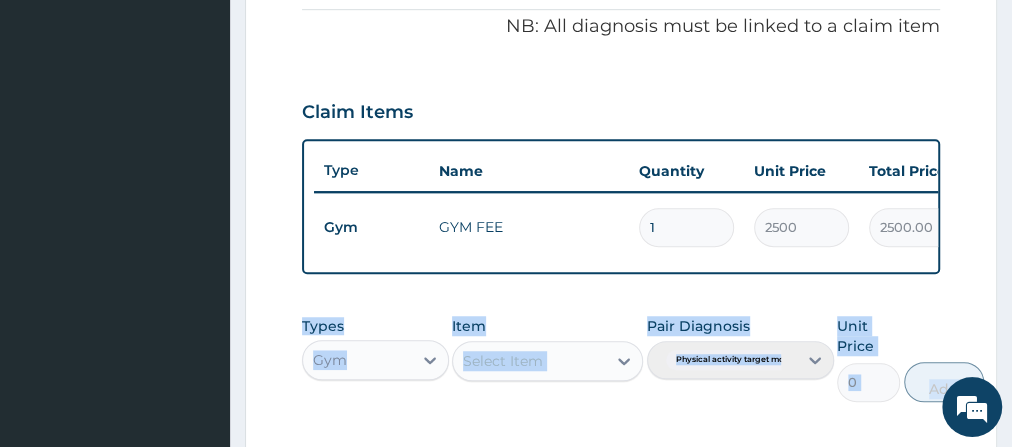 click on "R EL
Toggle navigation
Dominic Mudabai Dominic Mudabai - gofitnessng@gmail.com Member since  May 9, 2022 at 3:11:05 PM   Profile Sign out" at bounding box center (506, 78) 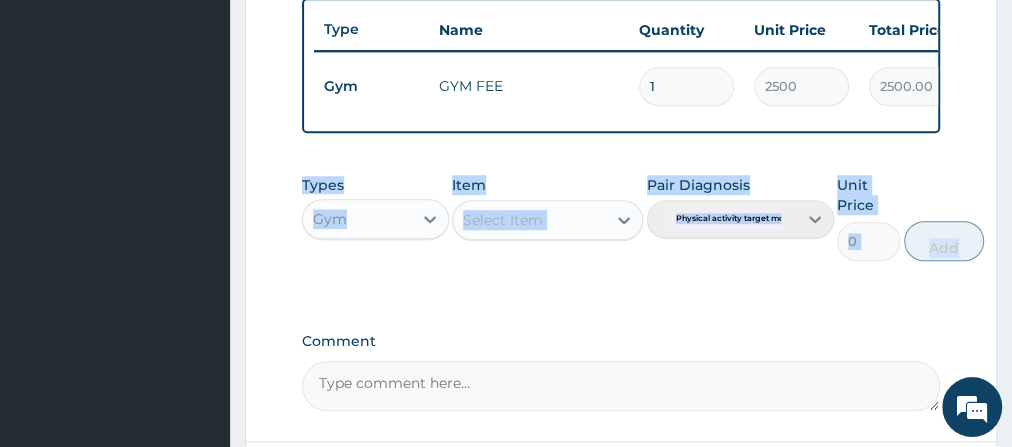 scroll, scrollTop: 946, scrollLeft: 0, axis: vertical 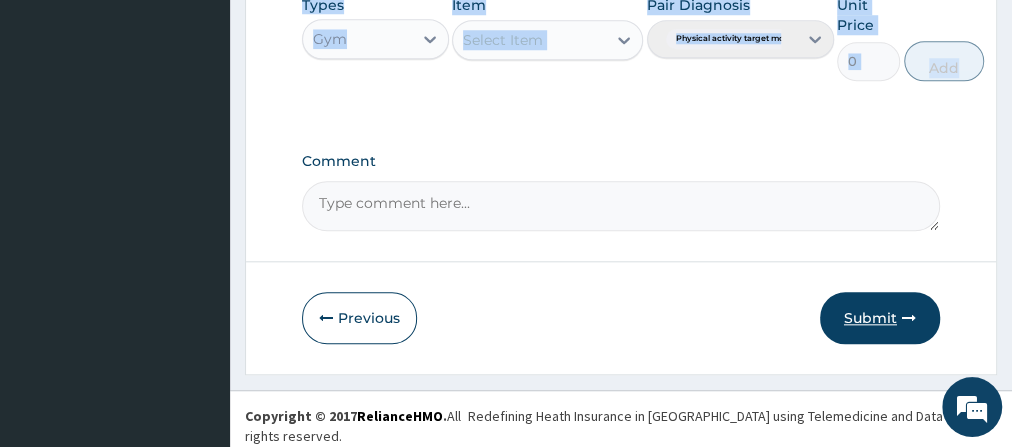 click at bounding box center (909, 318) 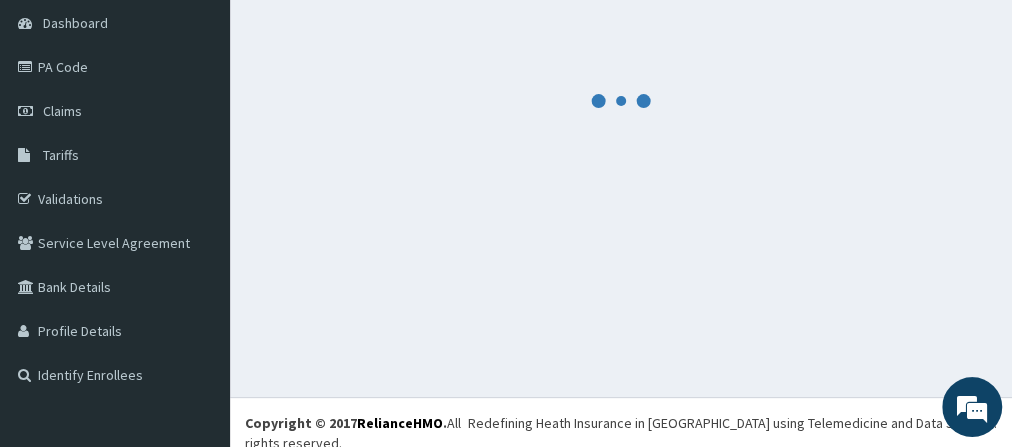 scroll, scrollTop: 946, scrollLeft: 0, axis: vertical 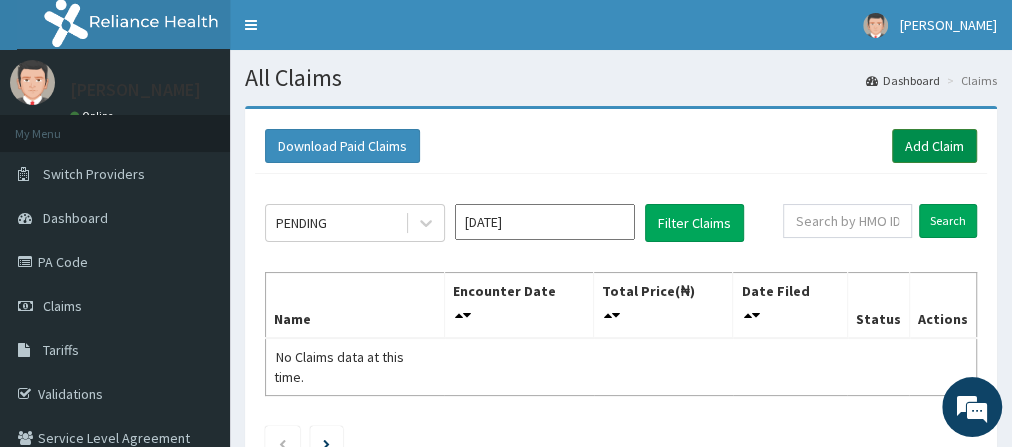 click on "Add Claim" at bounding box center [934, 146] 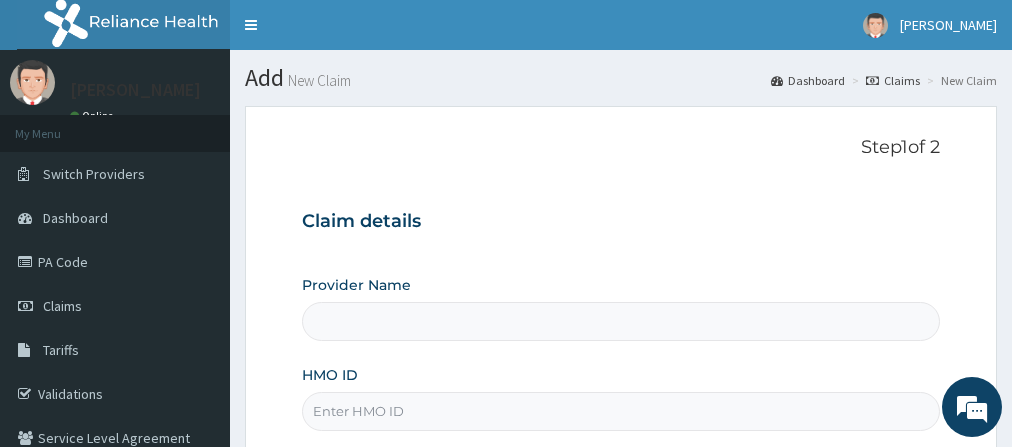 scroll, scrollTop: 0, scrollLeft: 0, axis: both 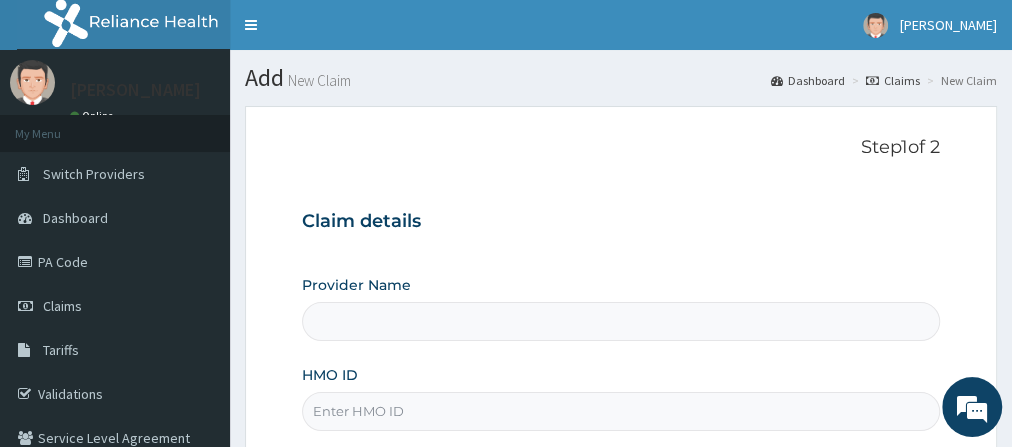 type on "Go Fitness Gym" 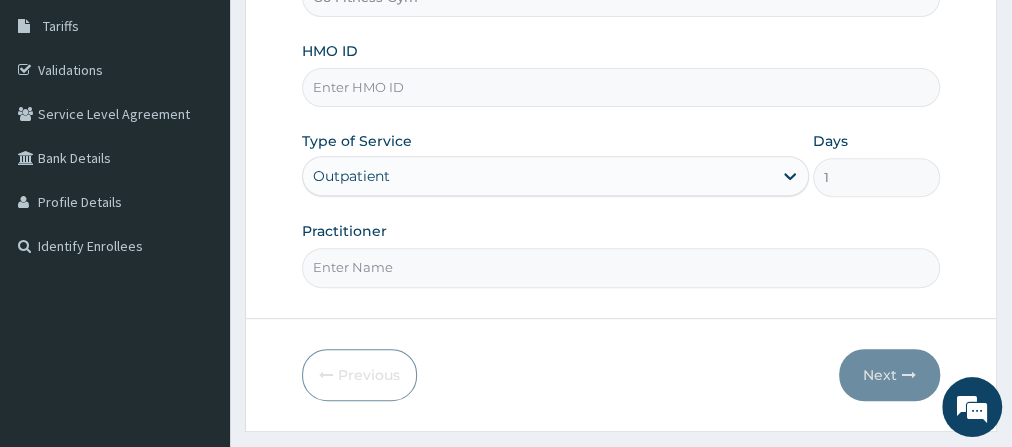 scroll, scrollTop: 328, scrollLeft: 0, axis: vertical 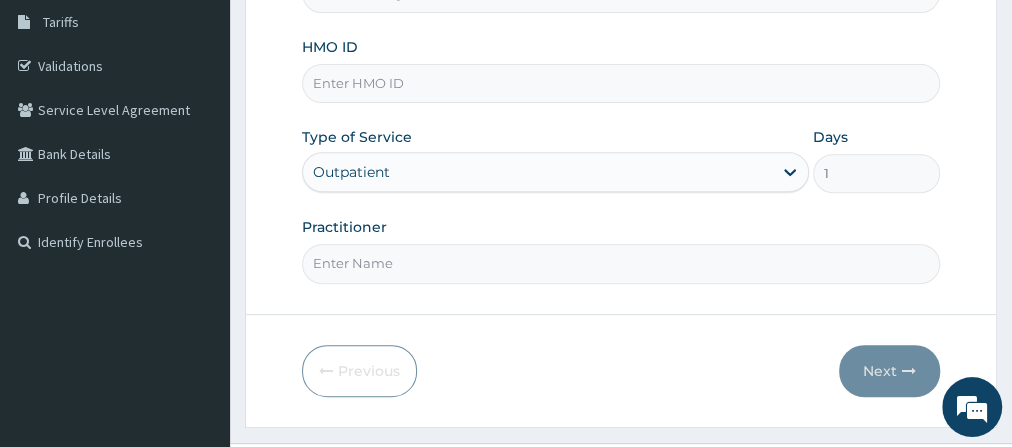 click on "HMO ID" at bounding box center [621, 83] 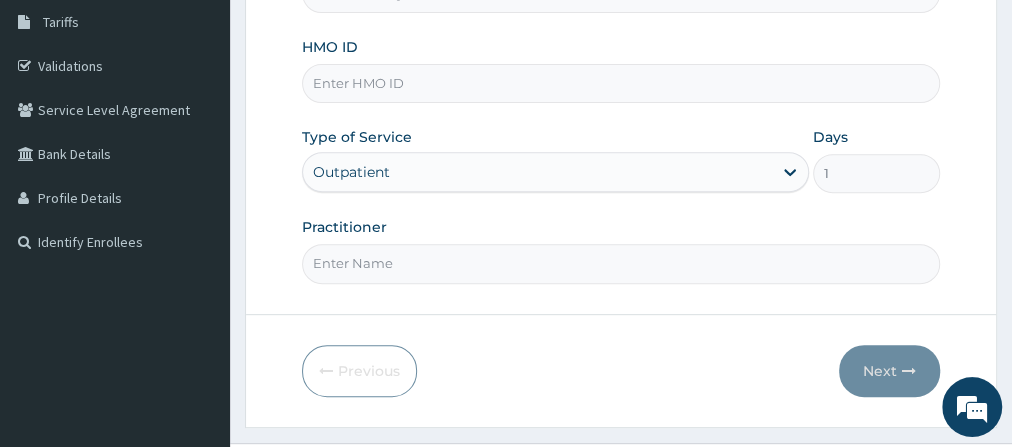 scroll, scrollTop: 0, scrollLeft: 0, axis: both 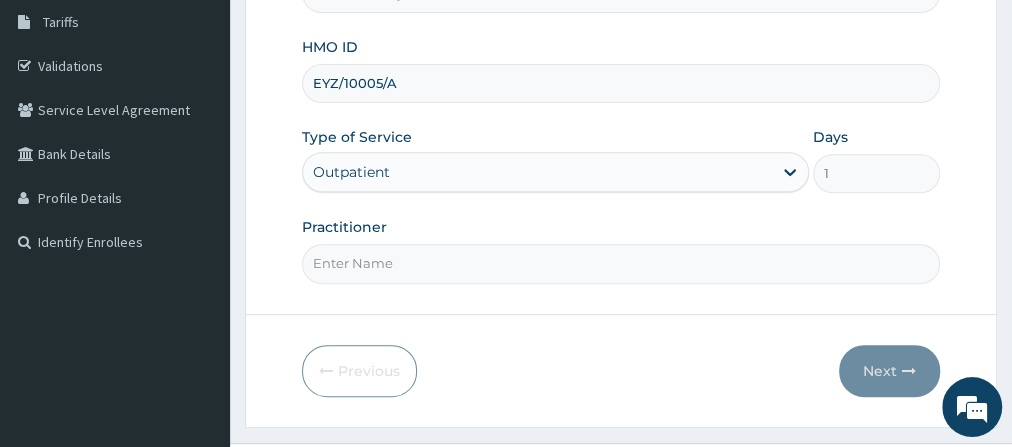 type on "EYZ/10005/A" 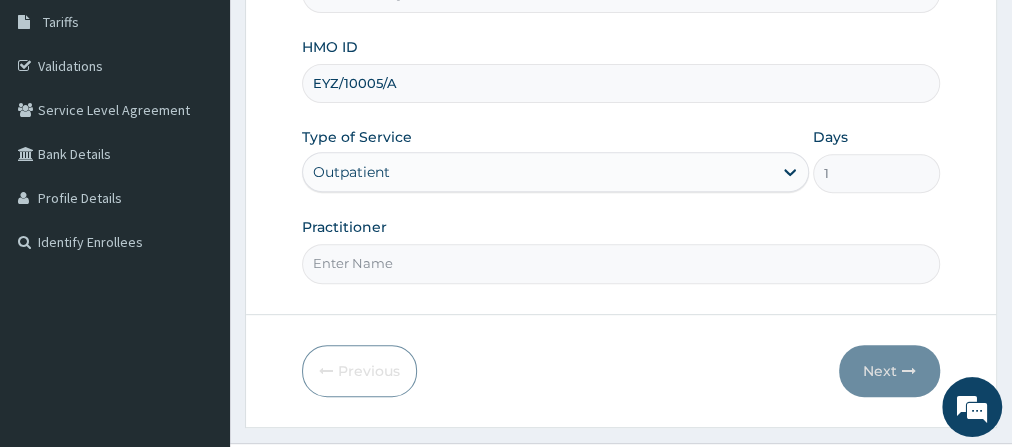type on "[GEOGRAPHIC_DATA]" 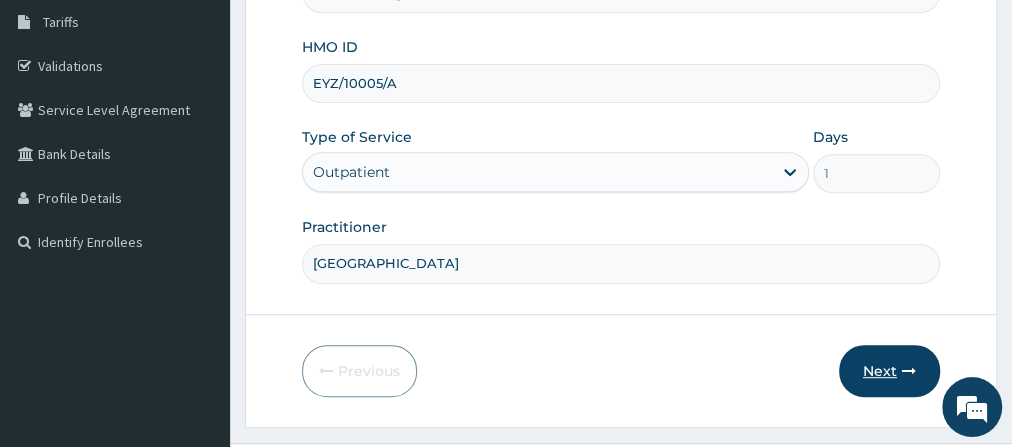 click on "Next" at bounding box center [889, 371] 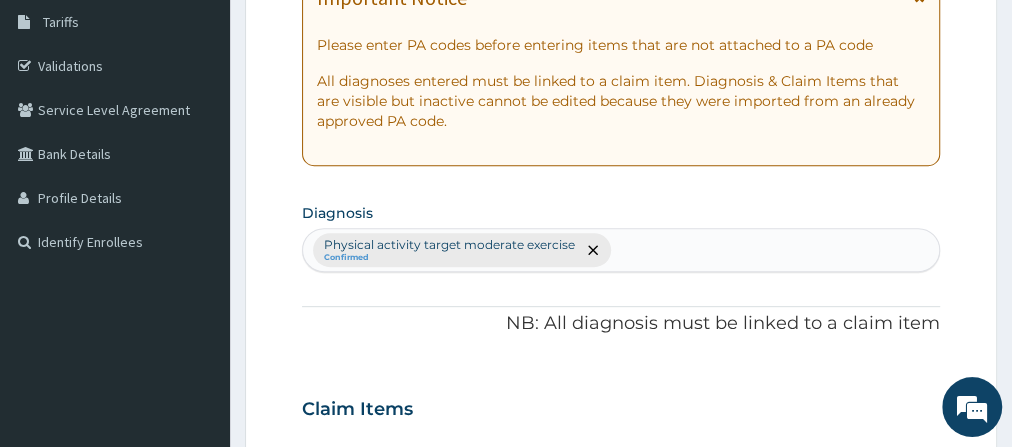 scroll, scrollTop: 46, scrollLeft: 0, axis: vertical 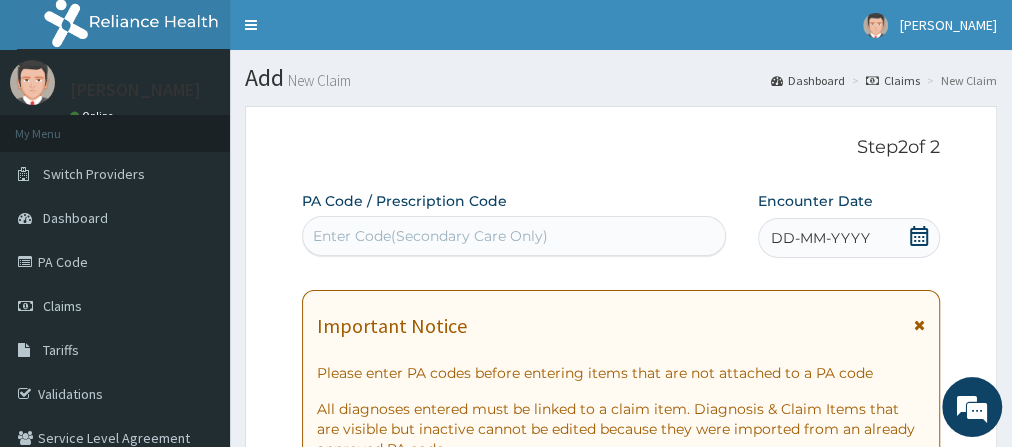 click on "Enter Code(Secondary Care Only)" at bounding box center (430, 236) 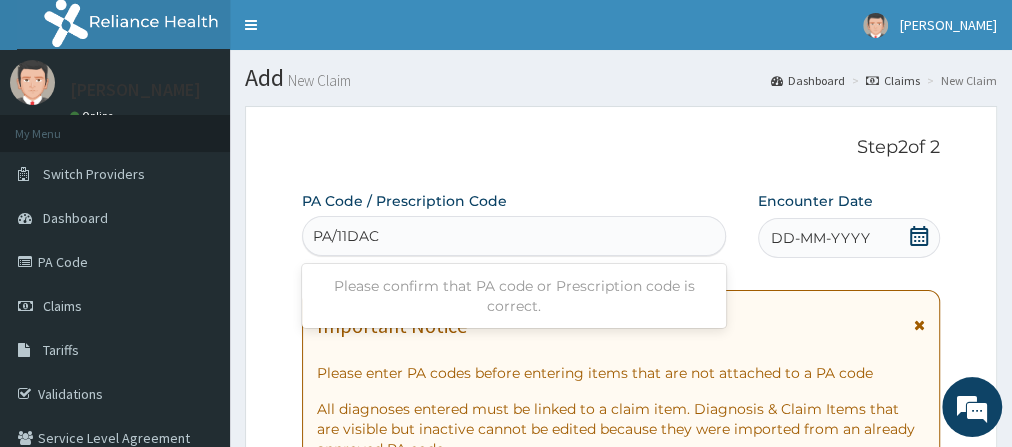 type on "PA/11DACC" 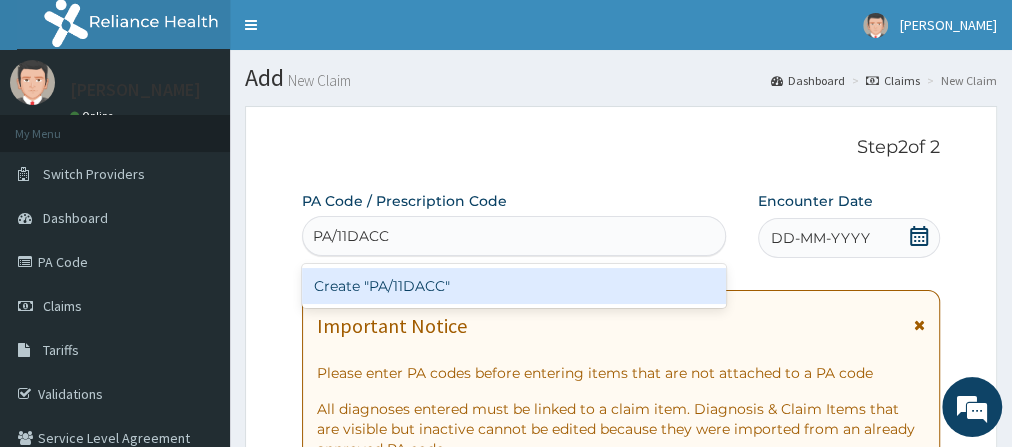 click on "Create "PA/11DACC"" at bounding box center (514, 286) 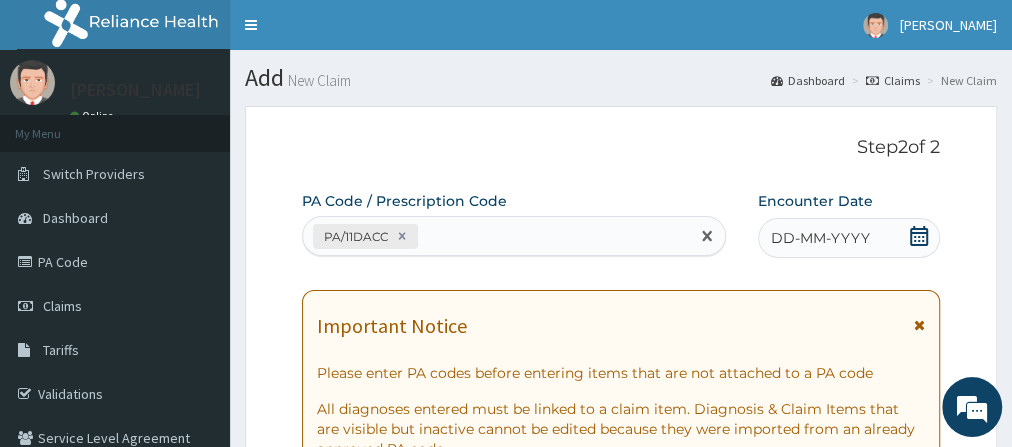 click 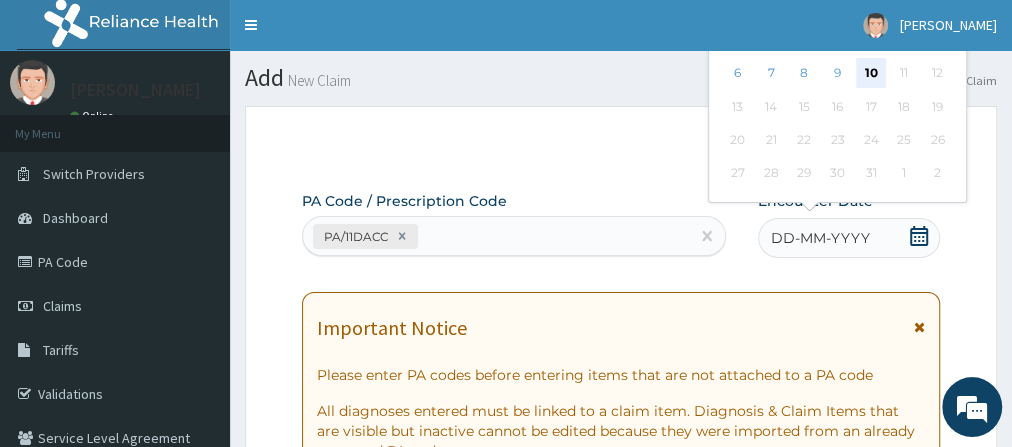 click on "10" at bounding box center (871, 74) 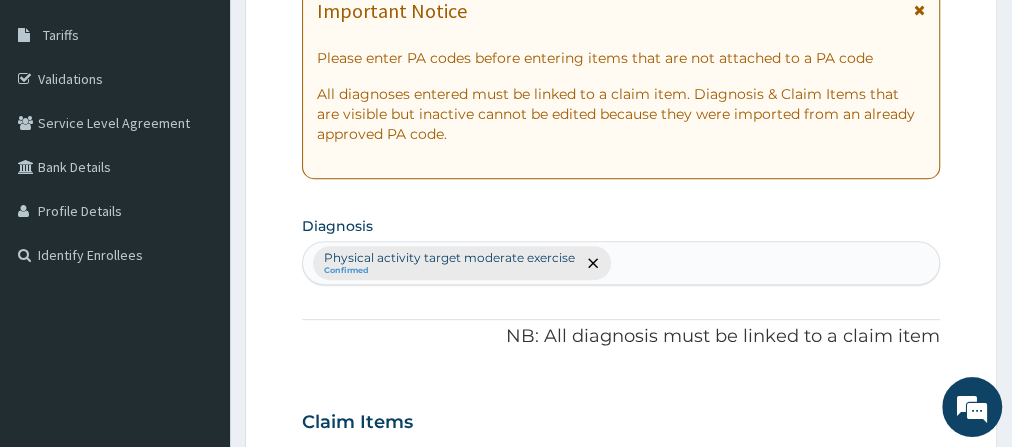 scroll, scrollTop: 646, scrollLeft: 0, axis: vertical 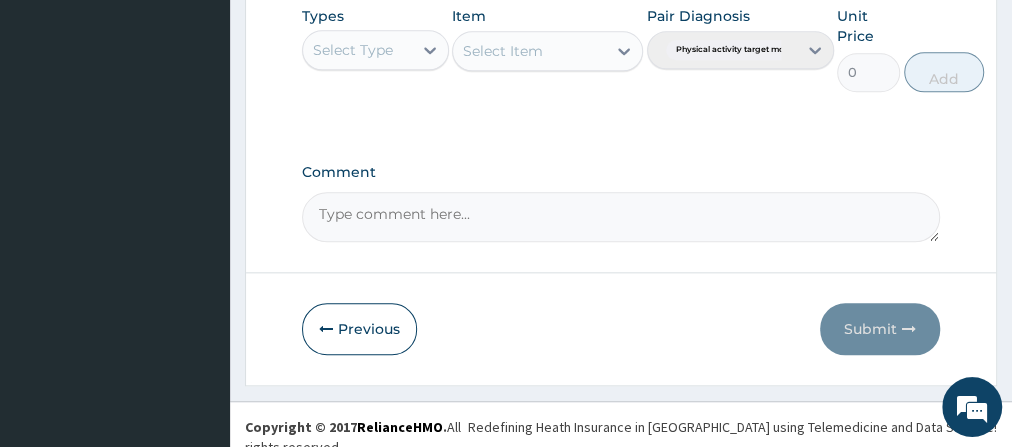 click on "Select Type" at bounding box center [357, 50] 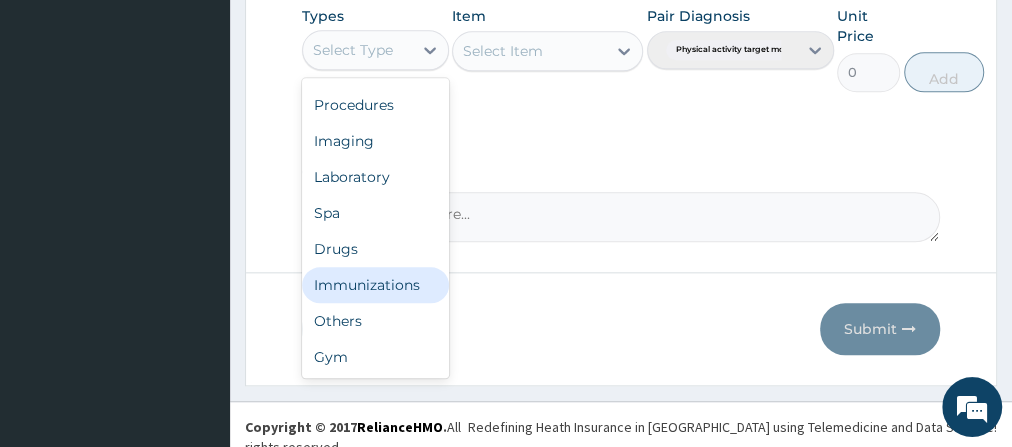 scroll, scrollTop: 67, scrollLeft: 0, axis: vertical 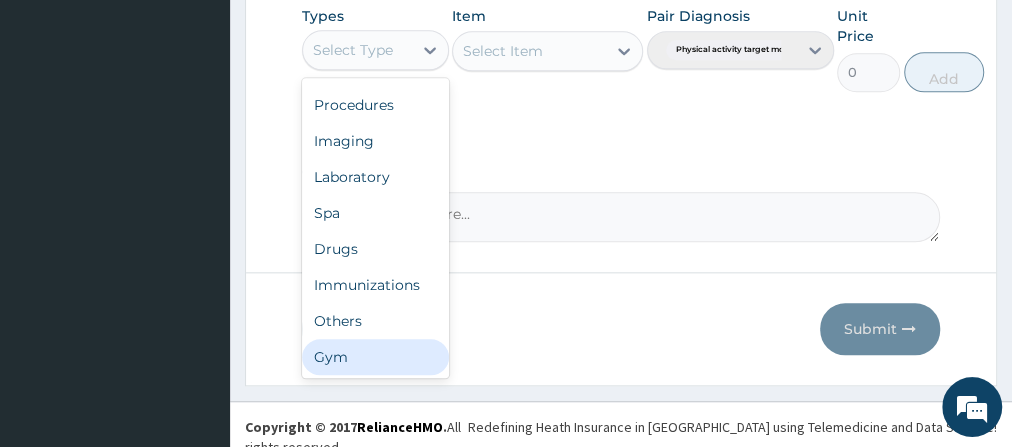 click on "Gym" at bounding box center [375, 357] 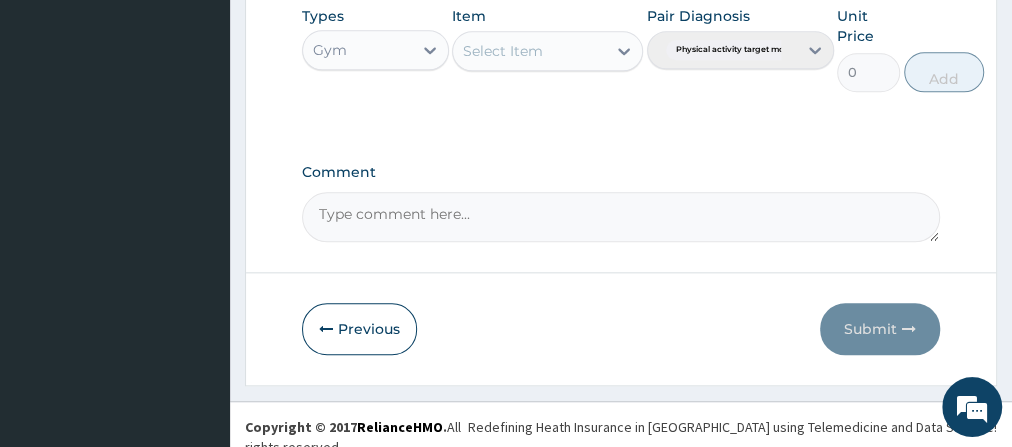 click on "Select Item" at bounding box center (529, 51) 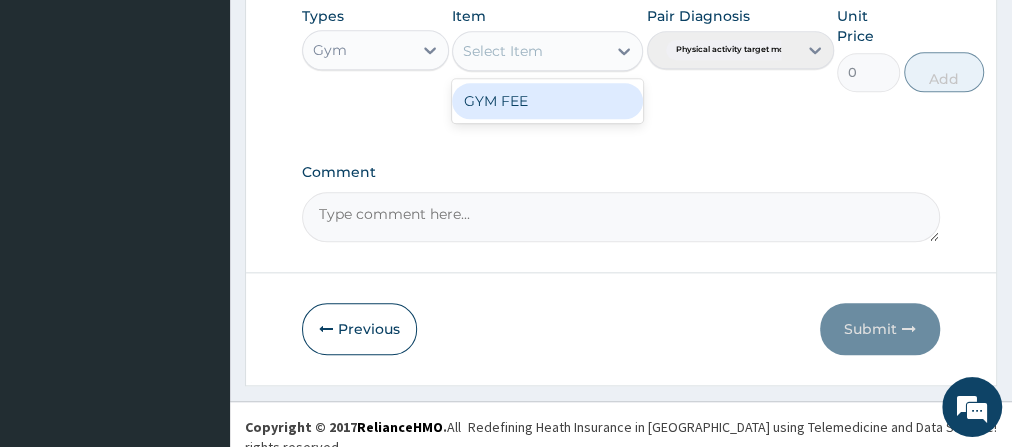 click on "GYM FEE" at bounding box center [547, 101] 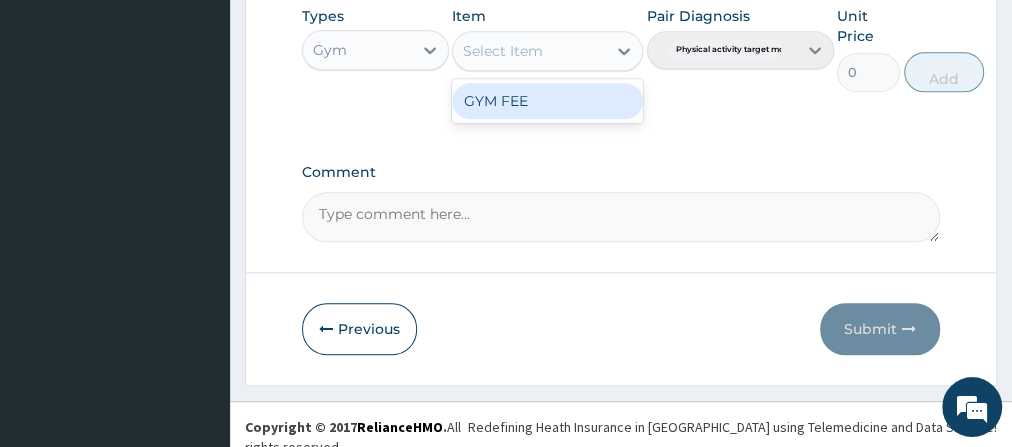 click on "GYM FEE" at bounding box center [547, 101] 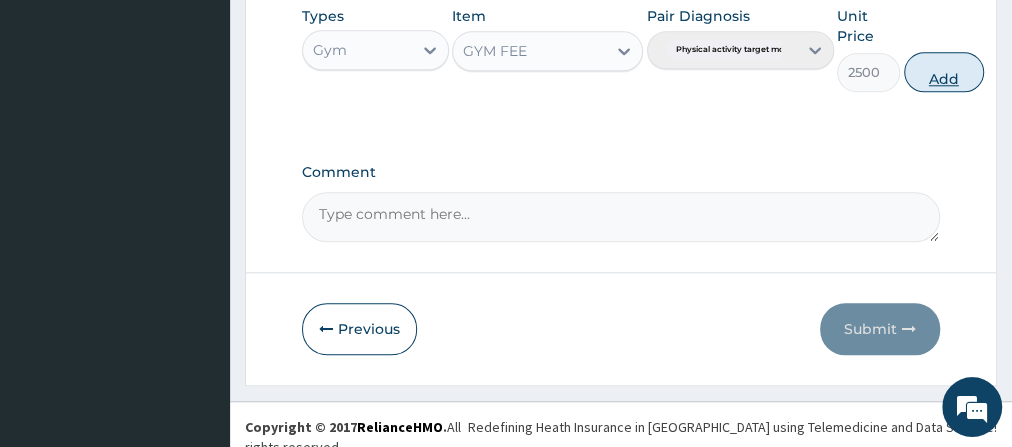 click on "Add" at bounding box center [944, 72] 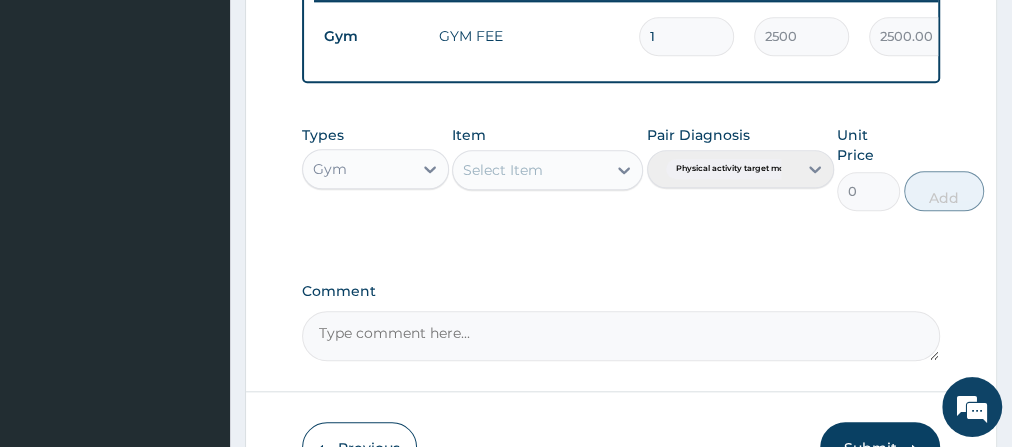 scroll, scrollTop: 946, scrollLeft: 0, axis: vertical 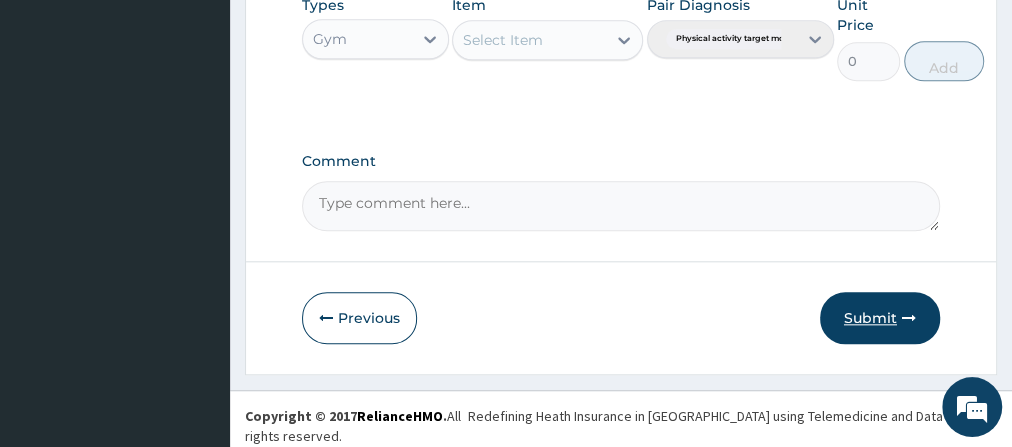 click on "Submit" at bounding box center (880, 318) 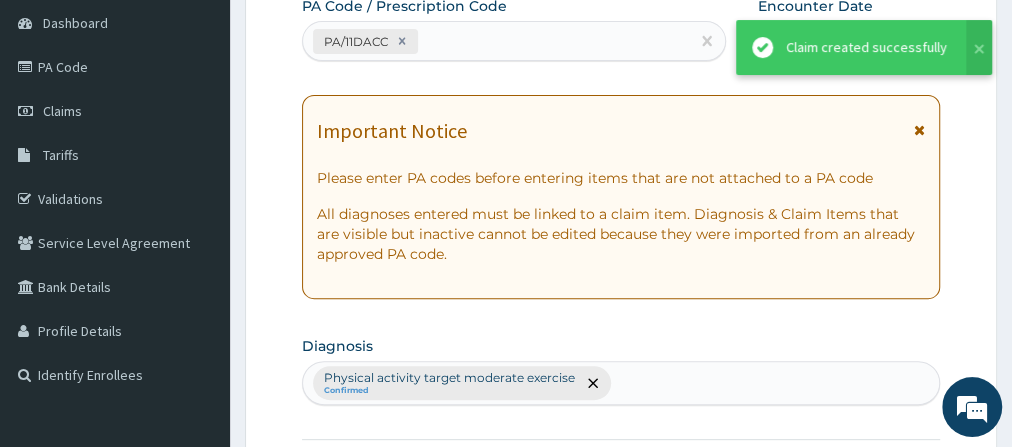 scroll, scrollTop: 946, scrollLeft: 0, axis: vertical 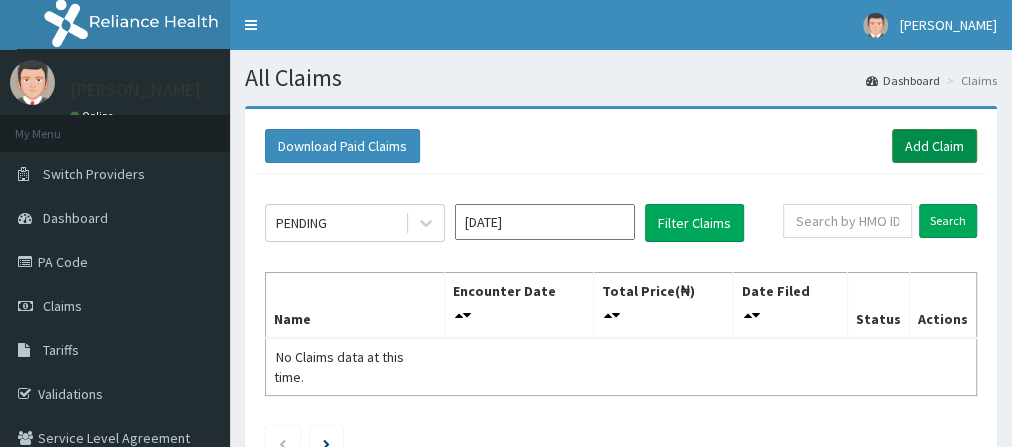 click on "Add Claim" at bounding box center [934, 146] 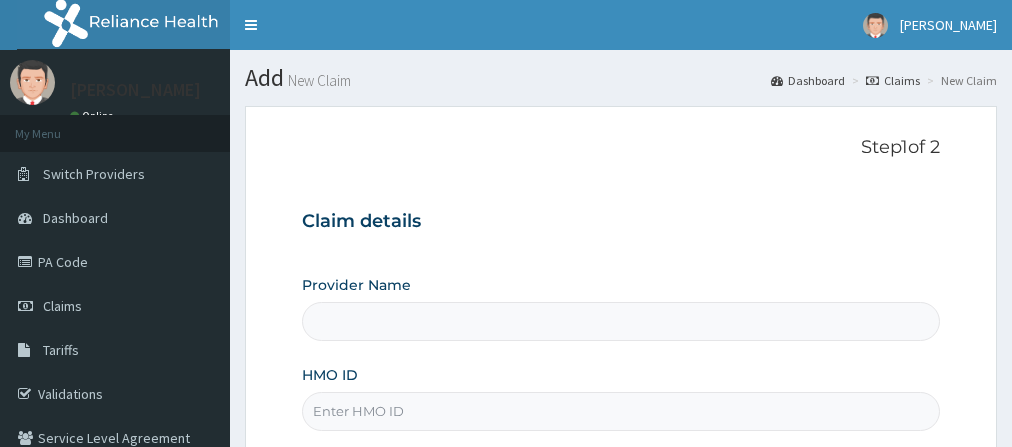 scroll, scrollTop: 0, scrollLeft: 0, axis: both 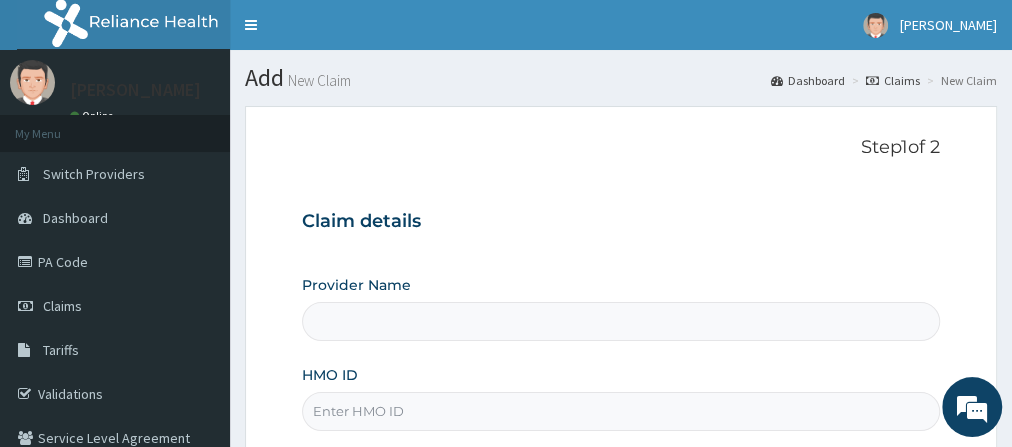 type on "Go Fitness Gym" 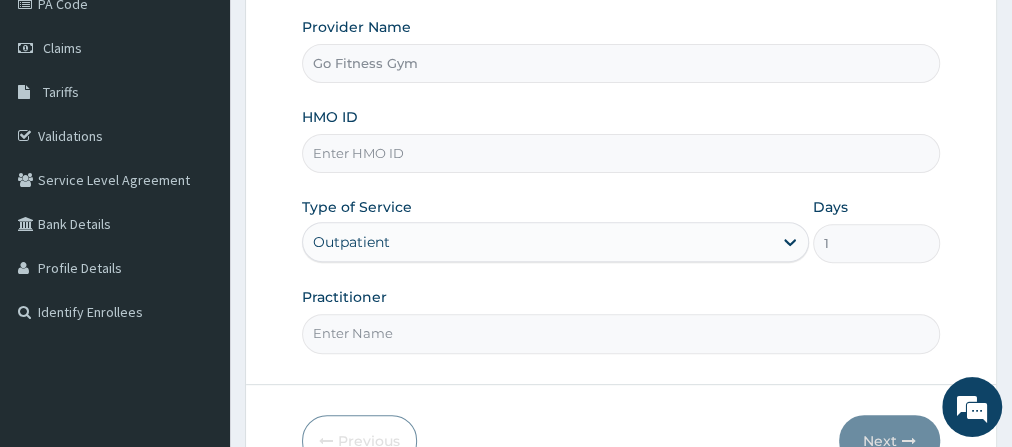 scroll, scrollTop: 281, scrollLeft: 0, axis: vertical 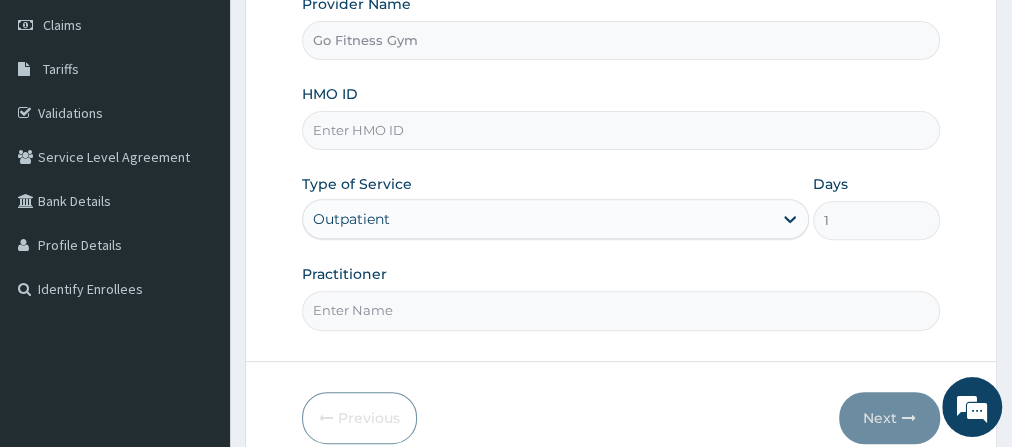 click on "HMO ID" at bounding box center [621, 130] 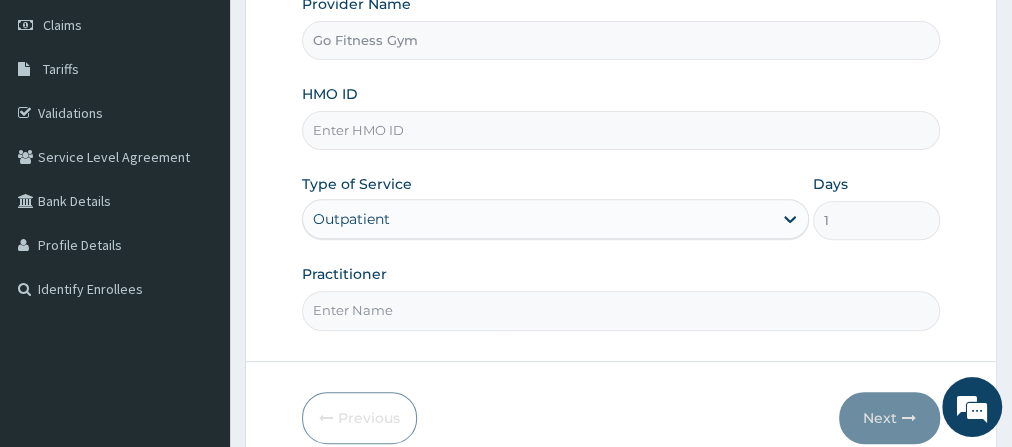 scroll, scrollTop: 0, scrollLeft: 0, axis: both 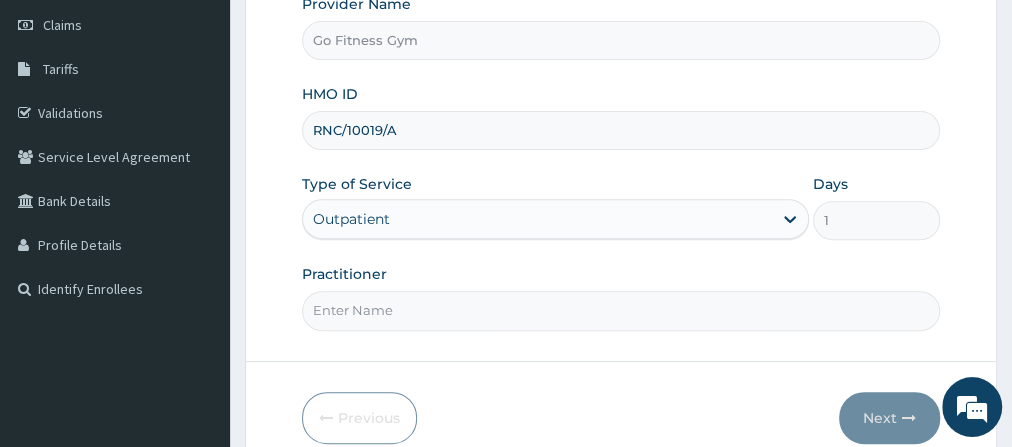 type on "RNC/10019/A" 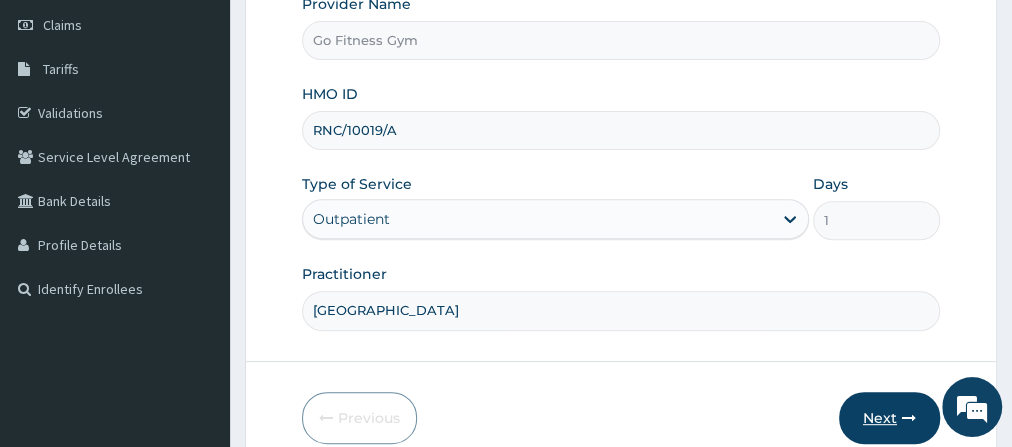 click on "Next" at bounding box center [889, 418] 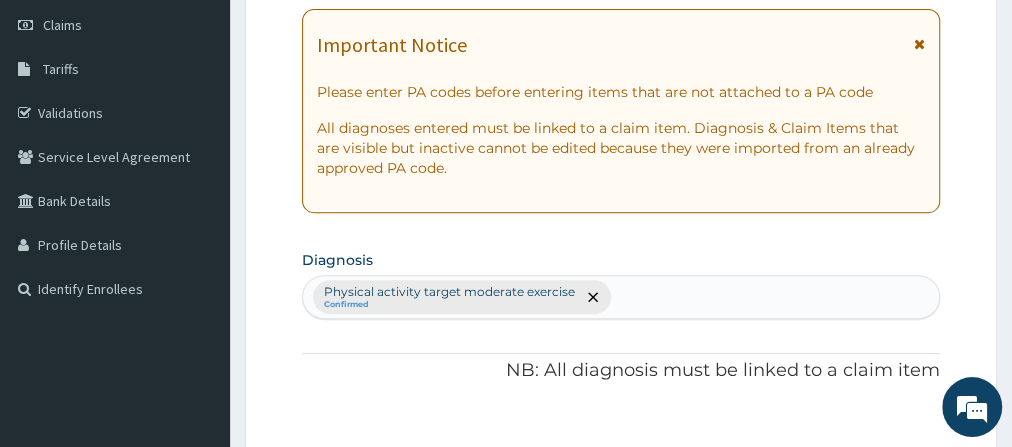 scroll, scrollTop: 0, scrollLeft: 0, axis: both 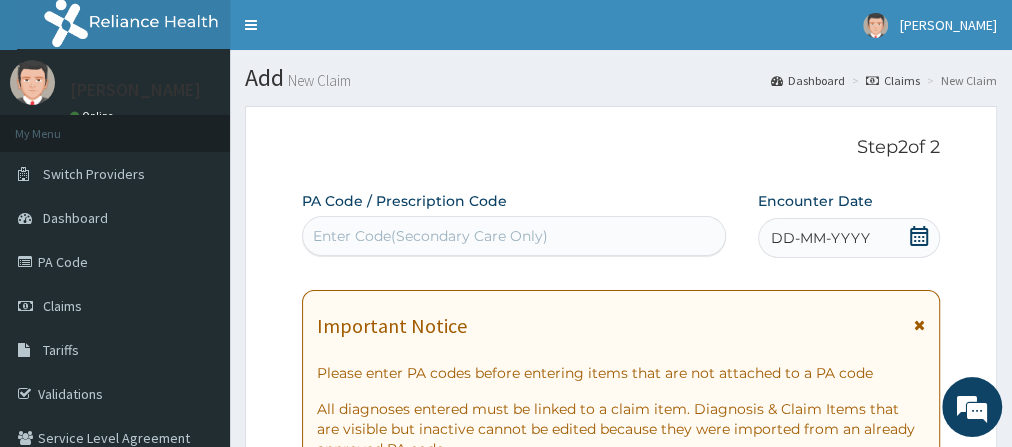 click on "Enter Code(Secondary Care Only)" at bounding box center [430, 236] 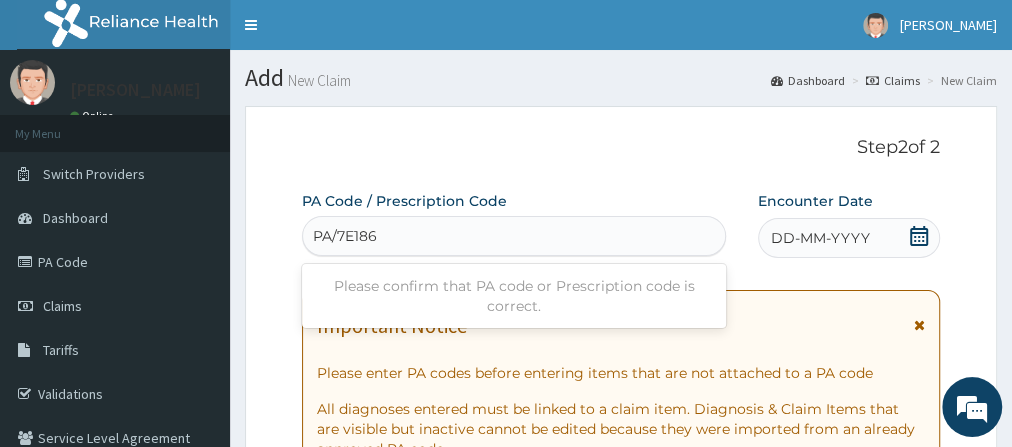 type on "PA/7E186F" 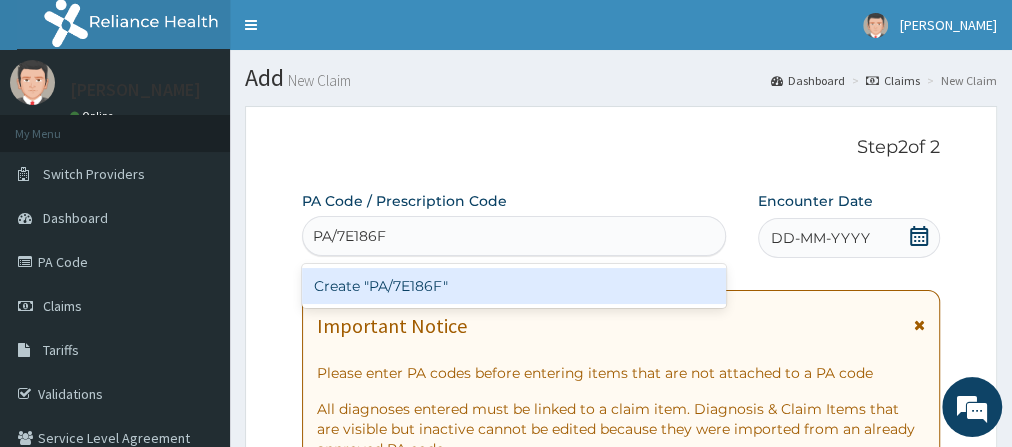click on "Create "PA/7E186F"" at bounding box center (514, 286) 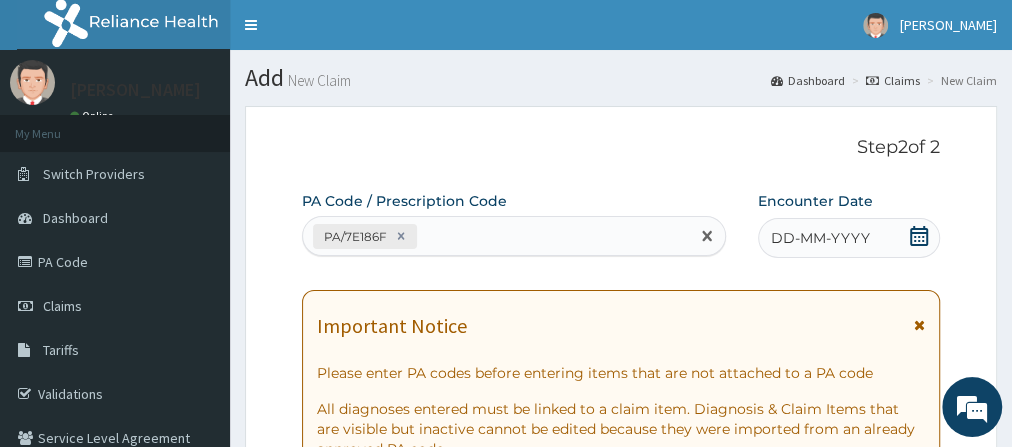 click 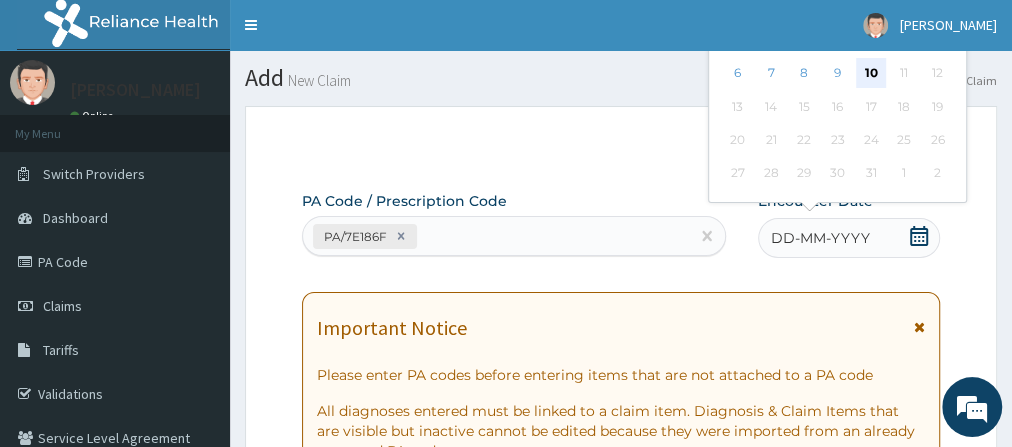 click on "10" at bounding box center [871, 74] 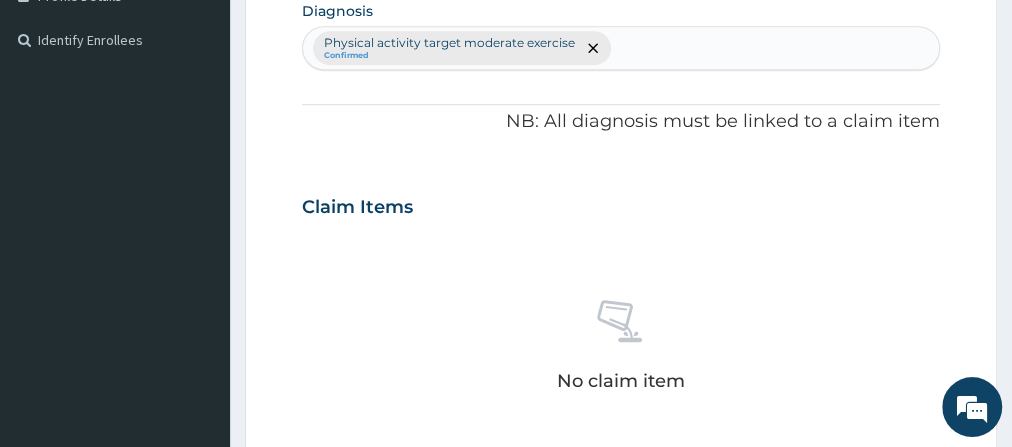 scroll, scrollTop: 875, scrollLeft: 0, axis: vertical 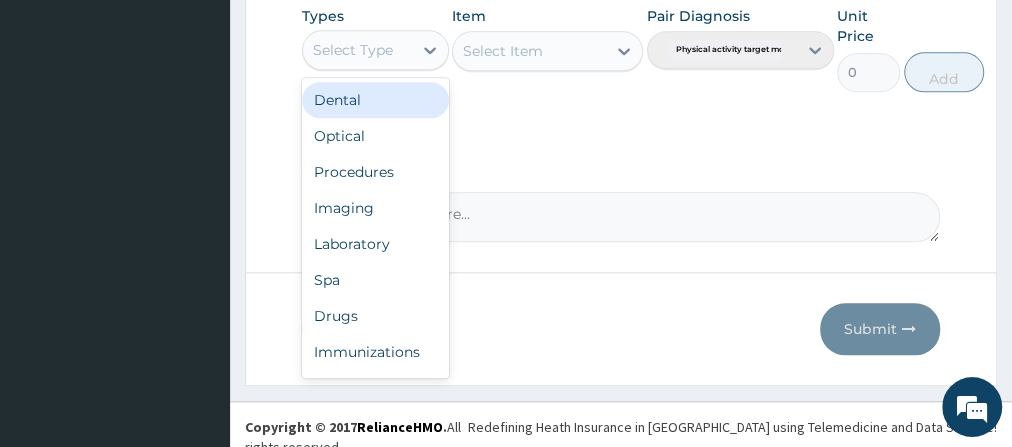 click on "Select Type" at bounding box center [357, 50] 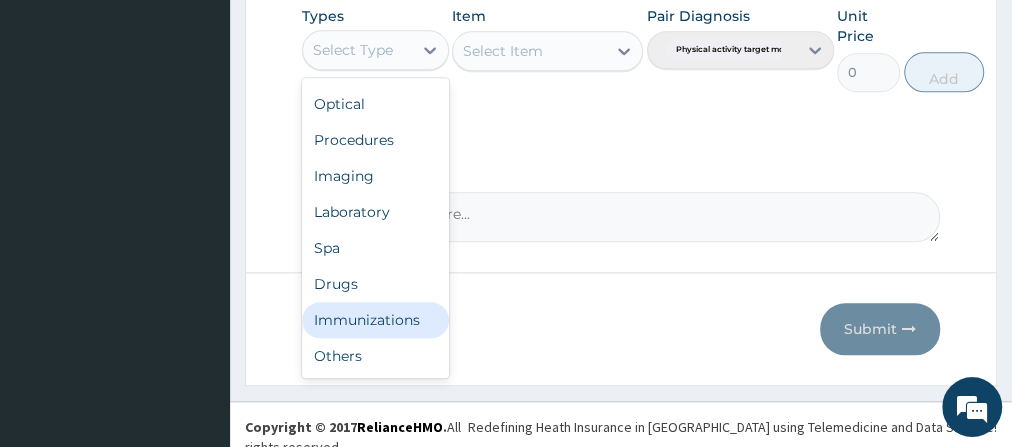 scroll, scrollTop: 67, scrollLeft: 0, axis: vertical 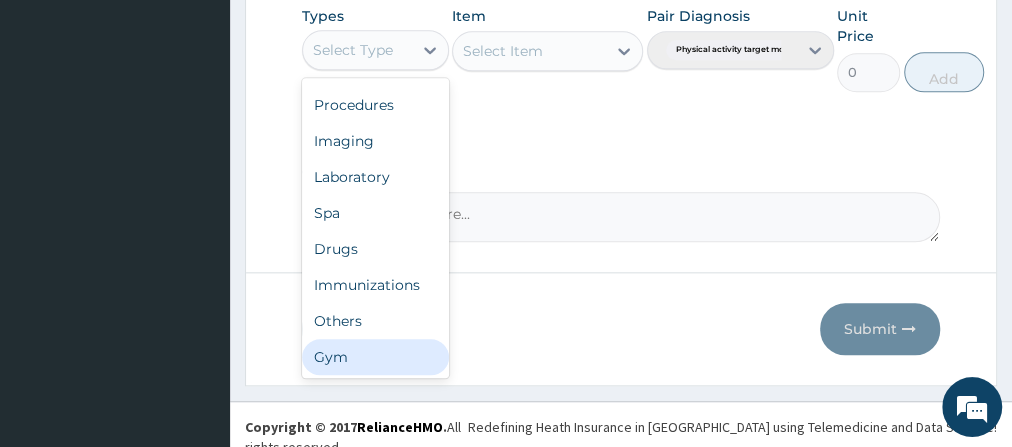 click on "Gym" at bounding box center [375, 357] 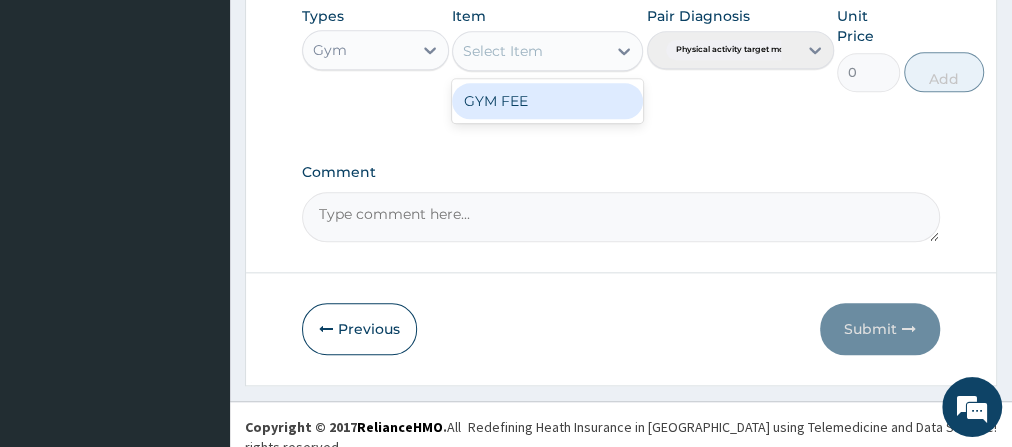 click on "Select Item" at bounding box center [529, 51] 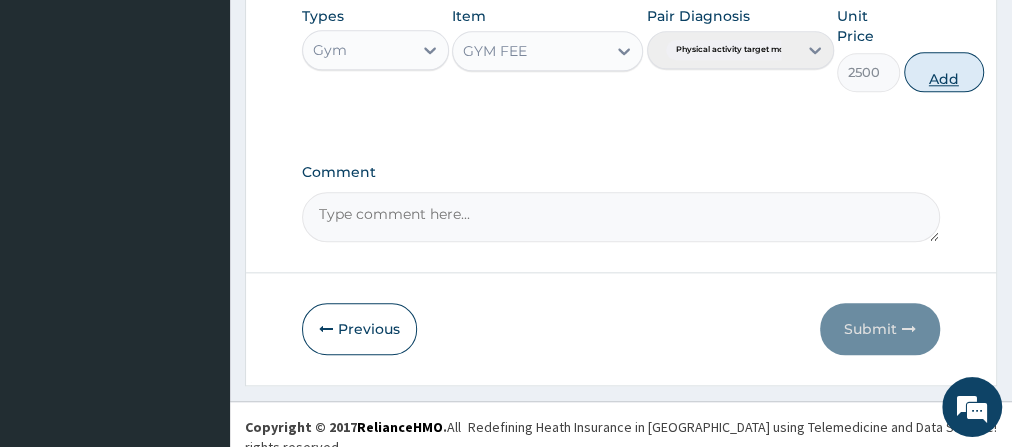 click on "Add" at bounding box center (944, 72) 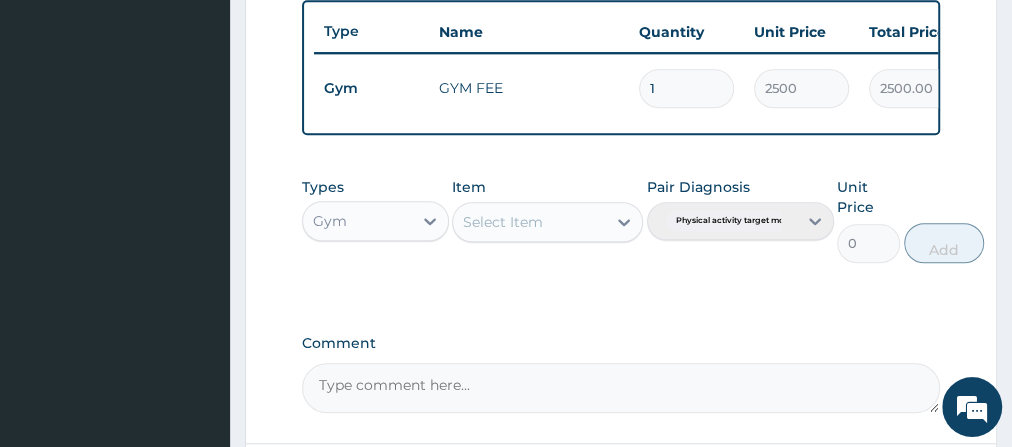 scroll, scrollTop: 946, scrollLeft: 0, axis: vertical 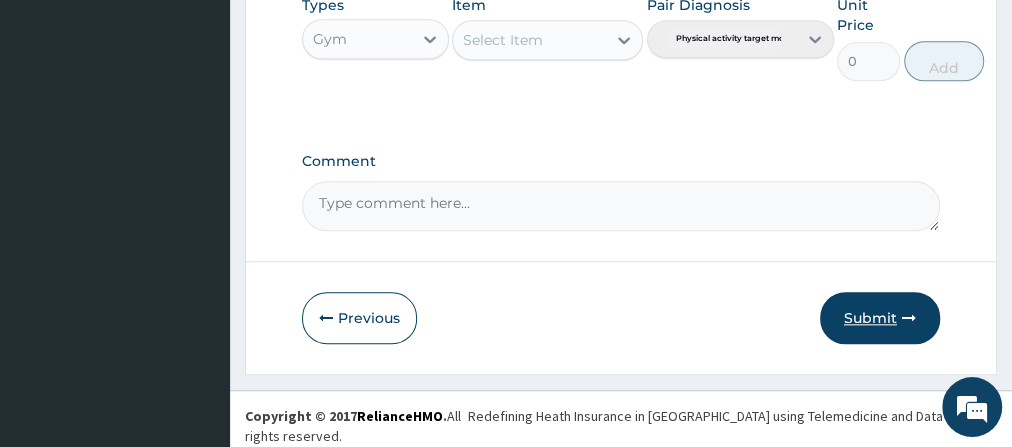 click on "Submit" at bounding box center [880, 318] 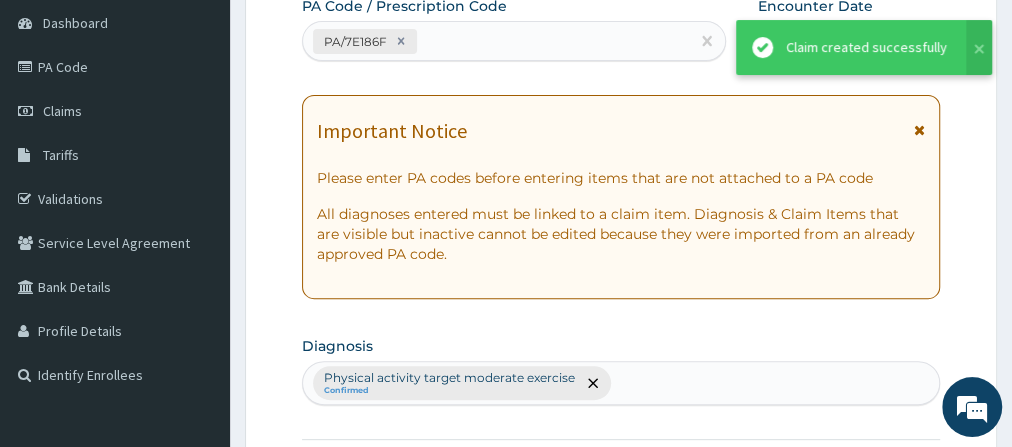 scroll, scrollTop: 946, scrollLeft: 0, axis: vertical 